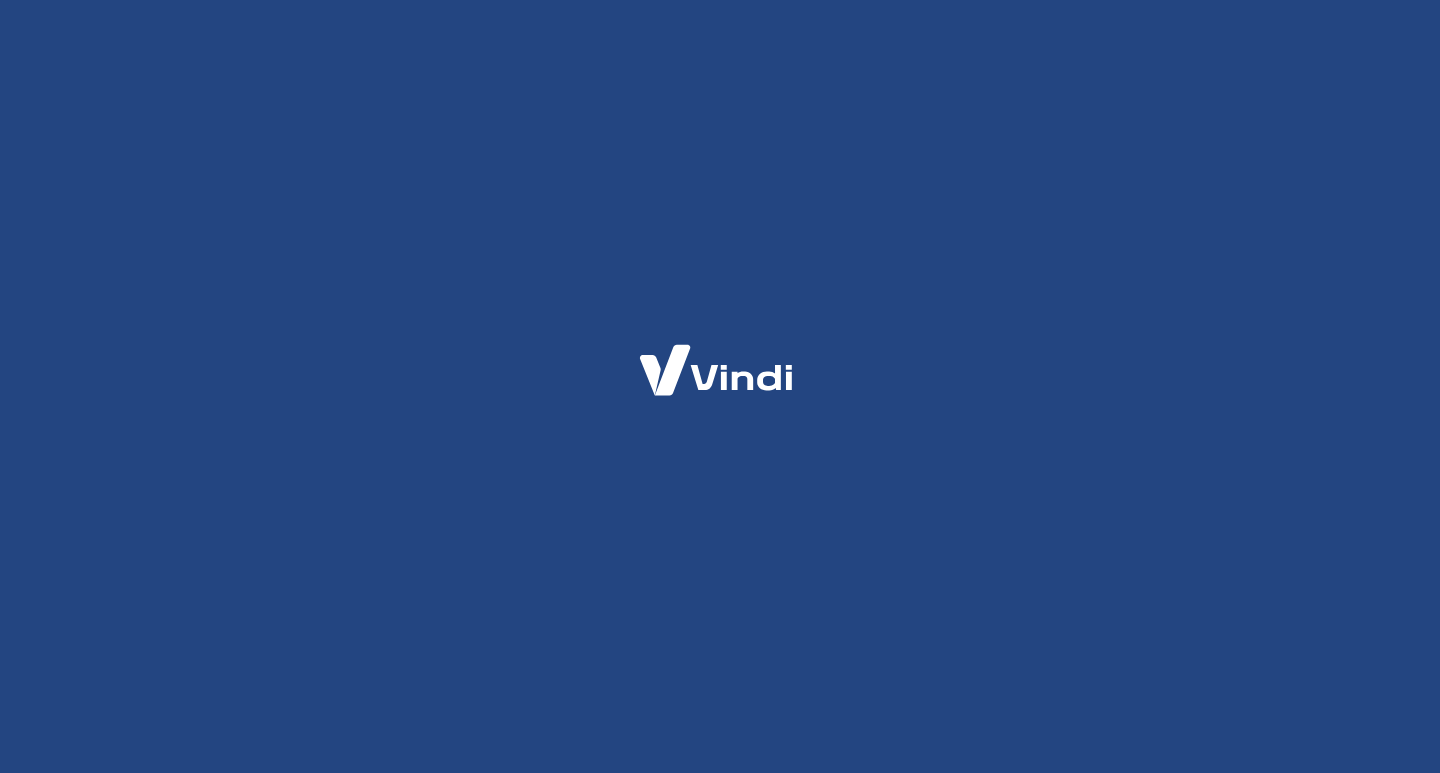 scroll, scrollTop: 0, scrollLeft: 0, axis: both 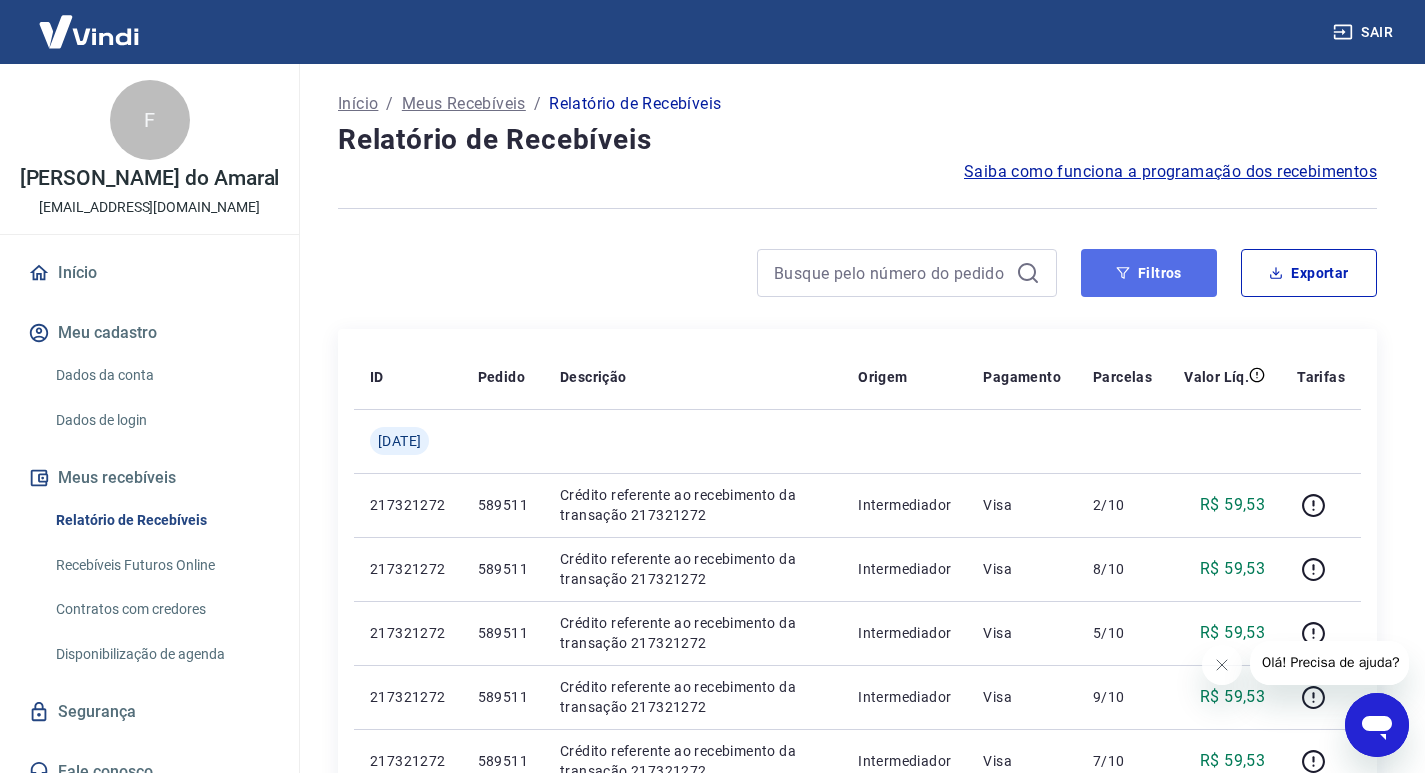 click on "Filtros" at bounding box center [1149, 273] 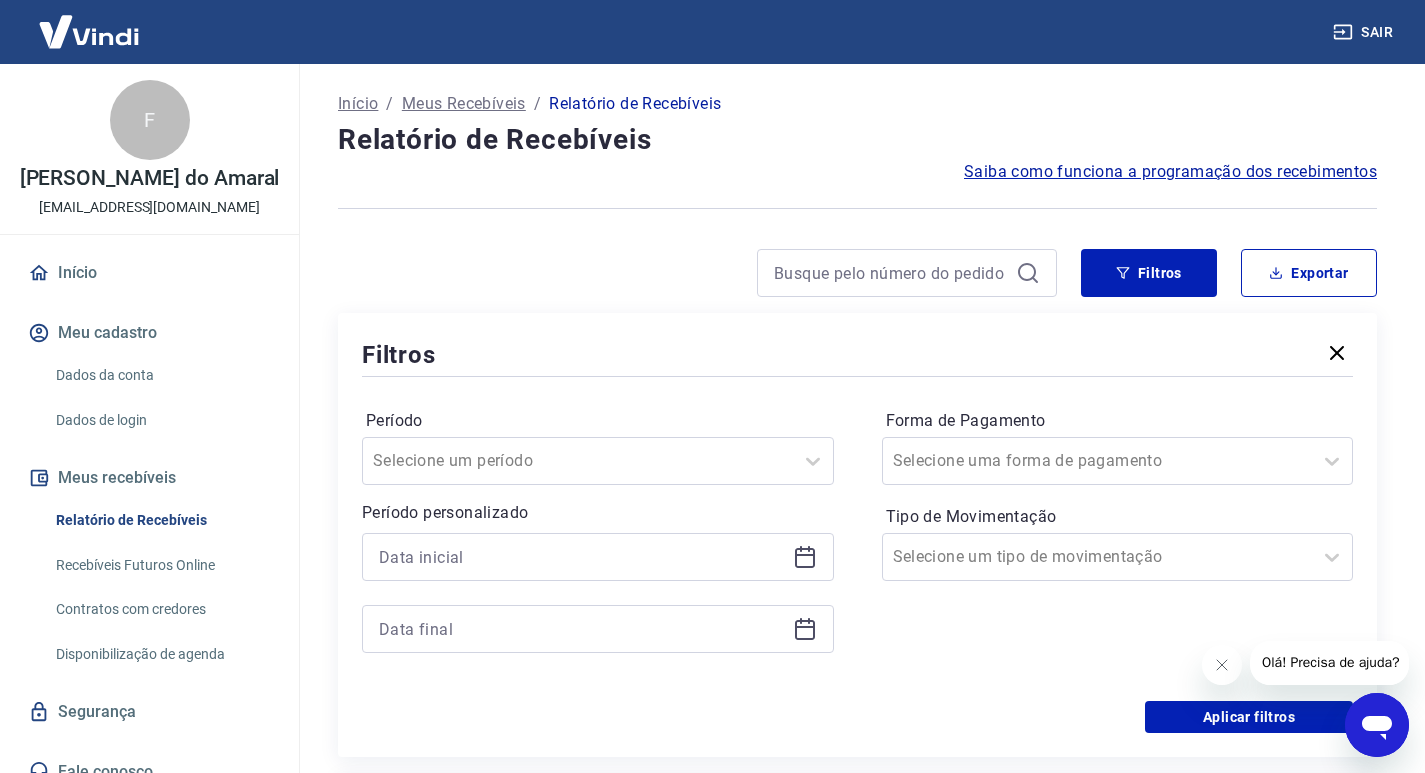 click 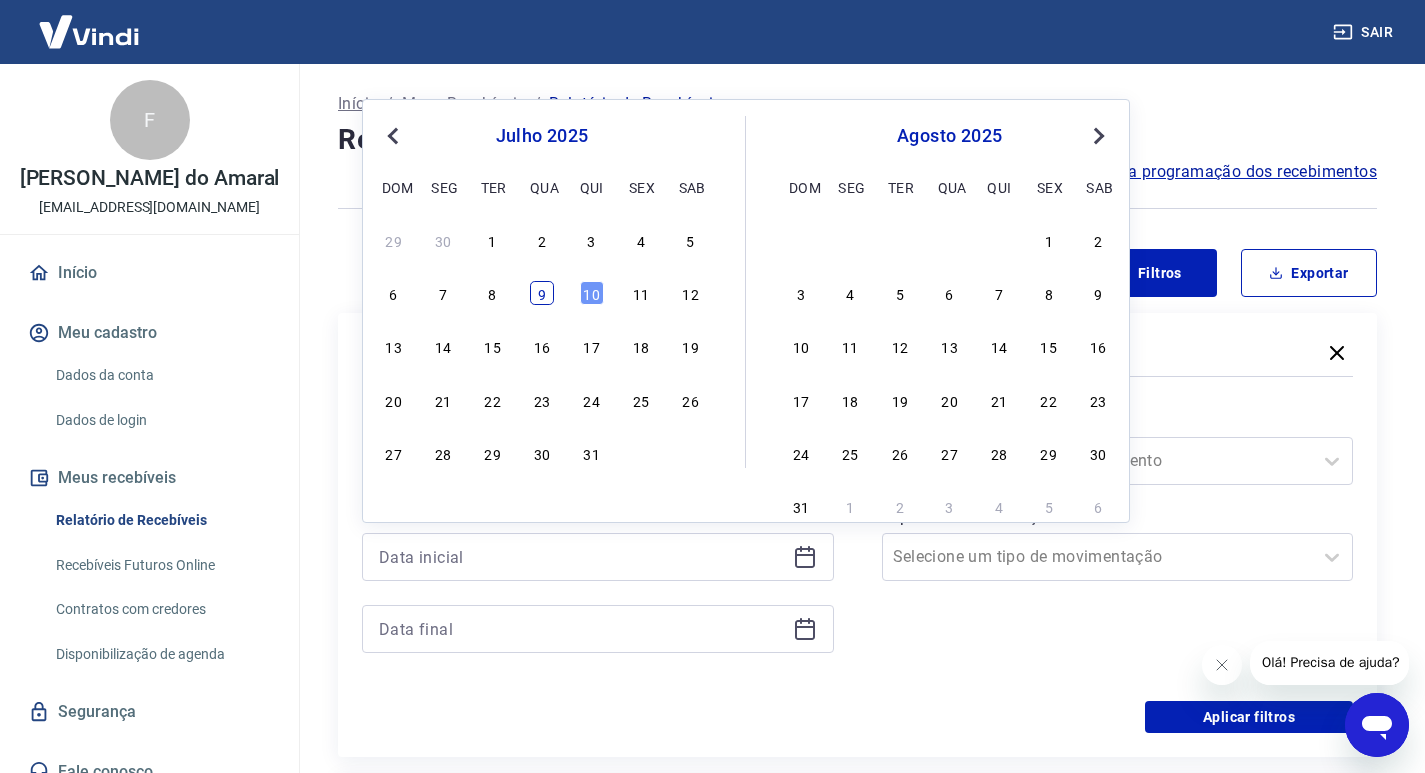 click on "9" at bounding box center [542, 293] 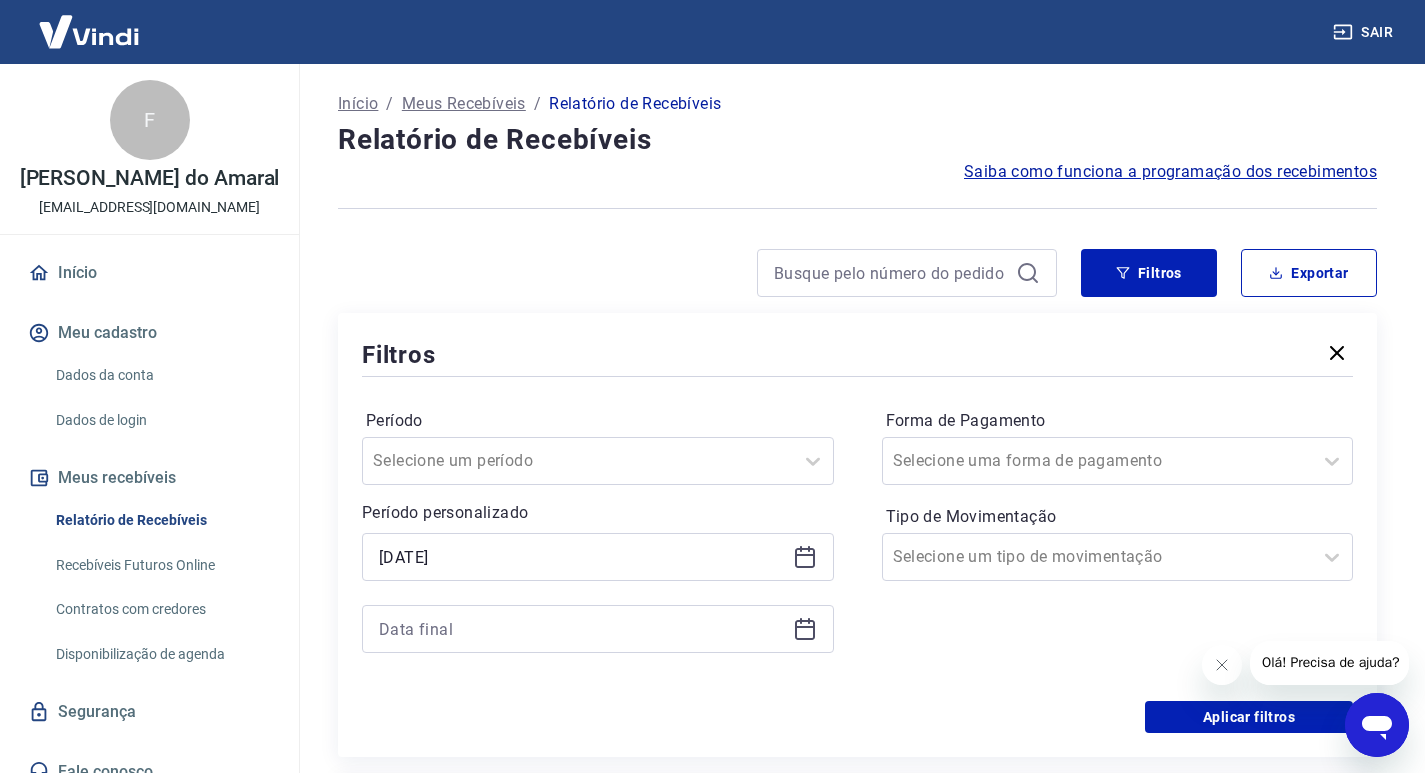 type on "09/07/2025" 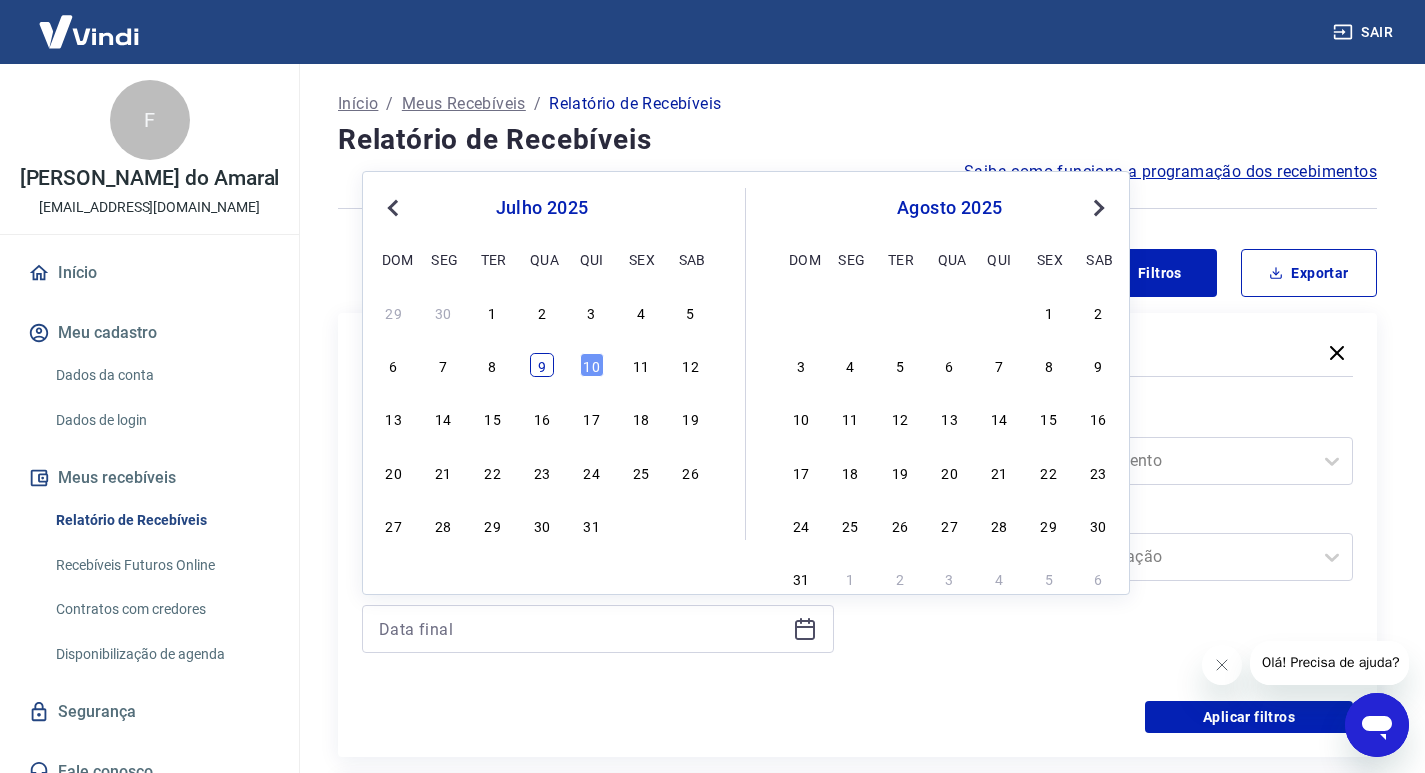 click on "9" at bounding box center [542, 365] 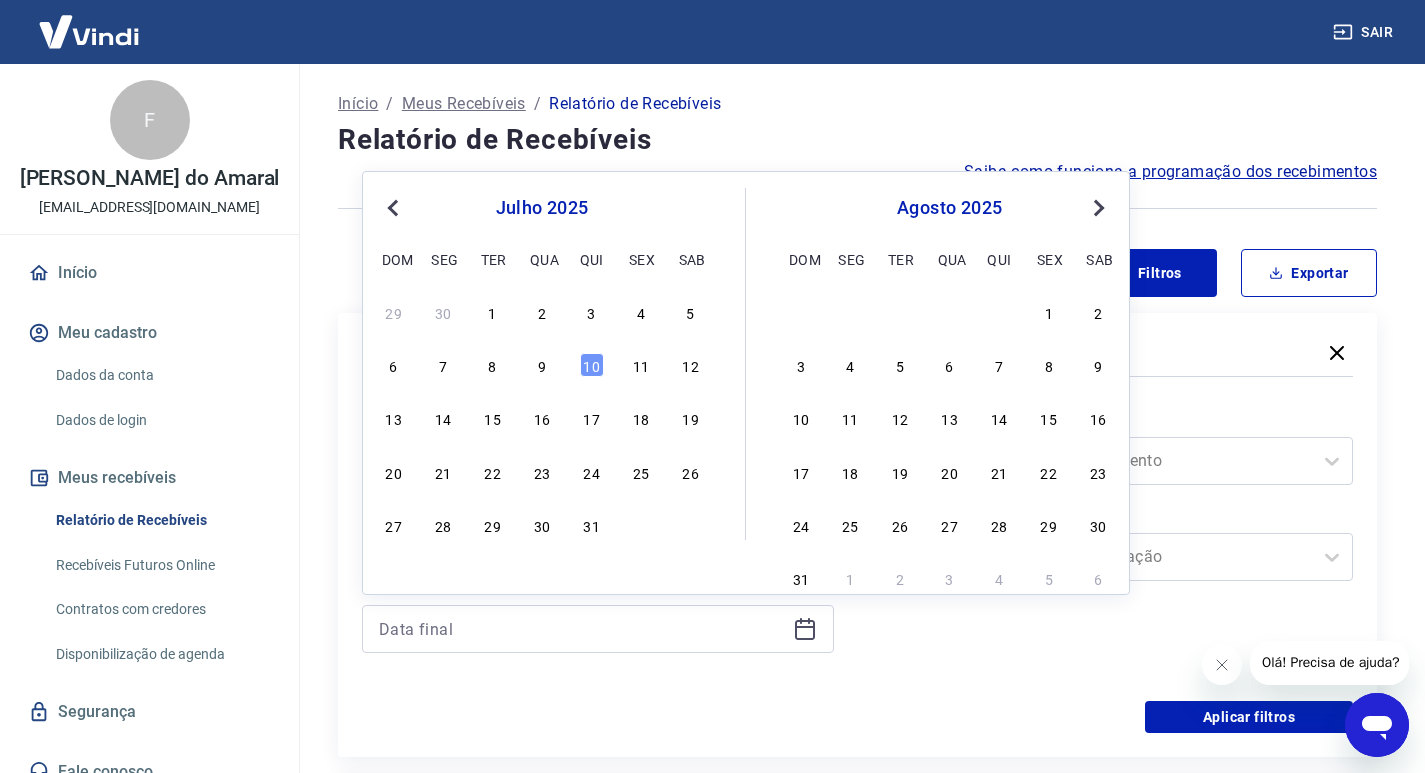type on "09/07/2025" 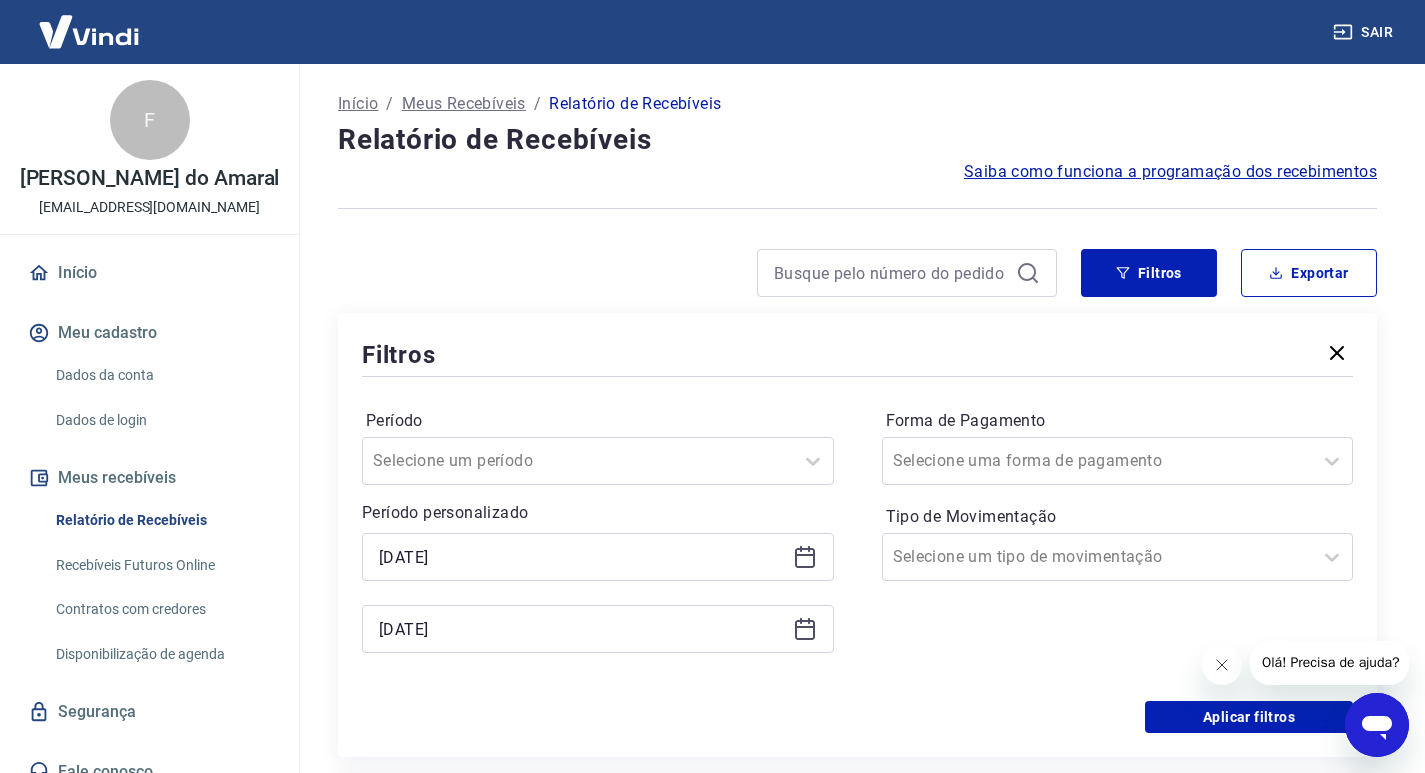 click 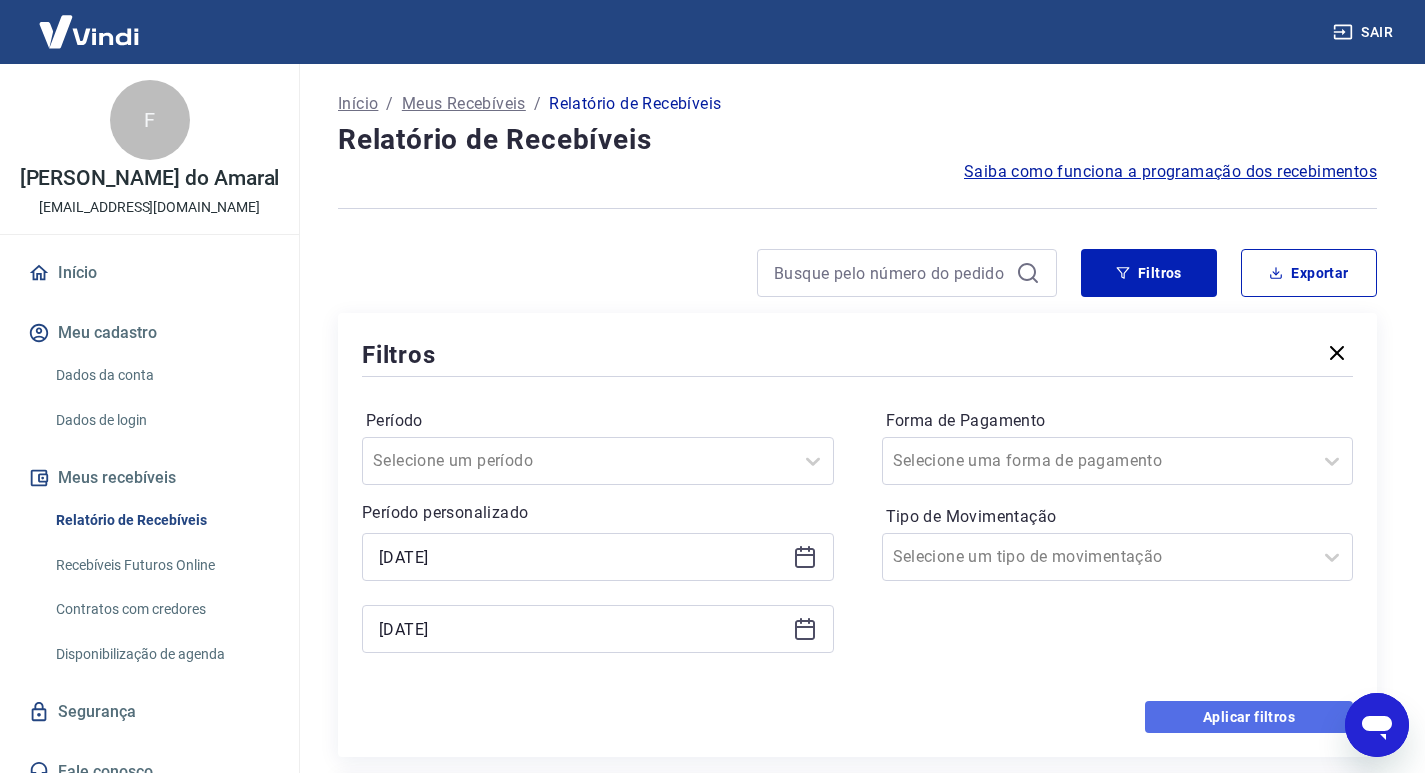 click on "Aplicar filtros" at bounding box center (1249, 717) 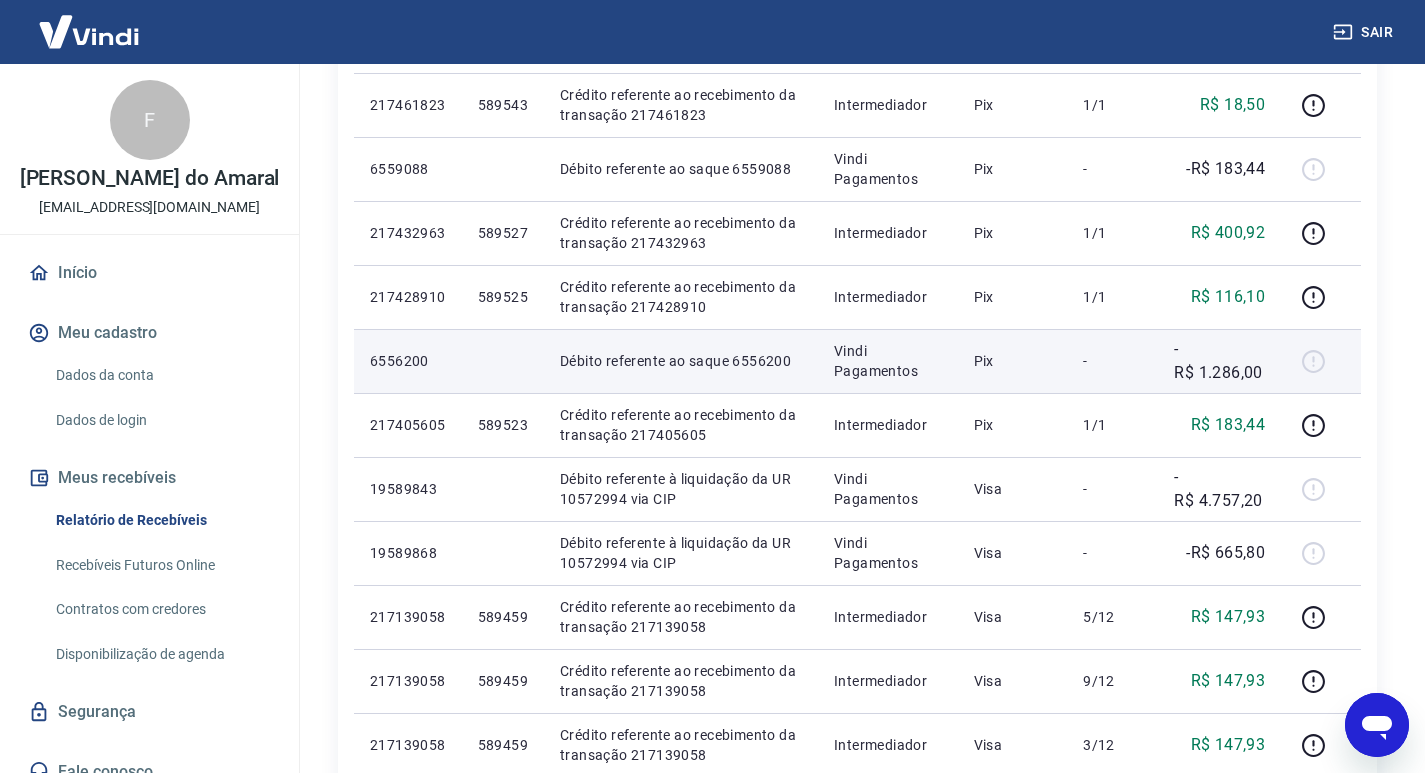 scroll, scrollTop: 0, scrollLeft: 0, axis: both 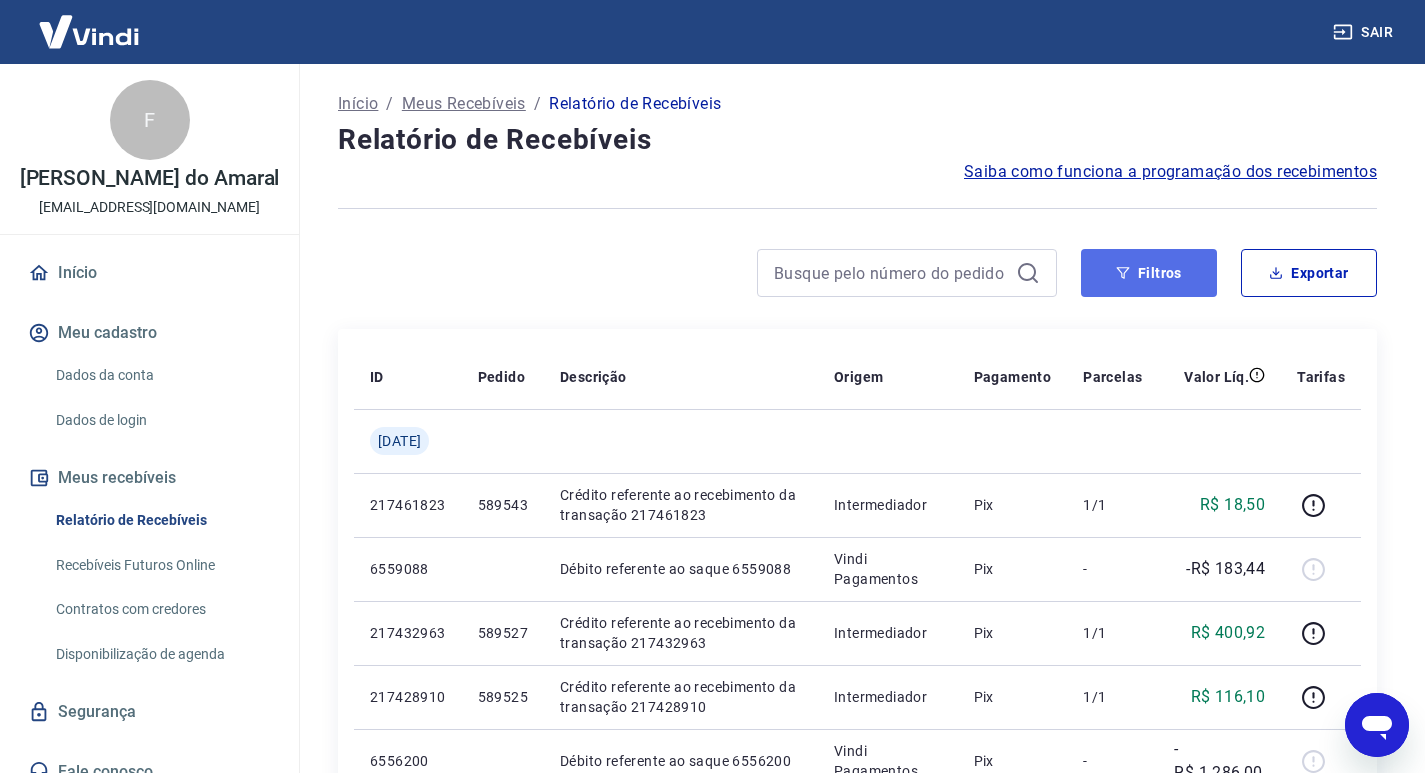 click on "Filtros" at bounding box center (1149, 273) 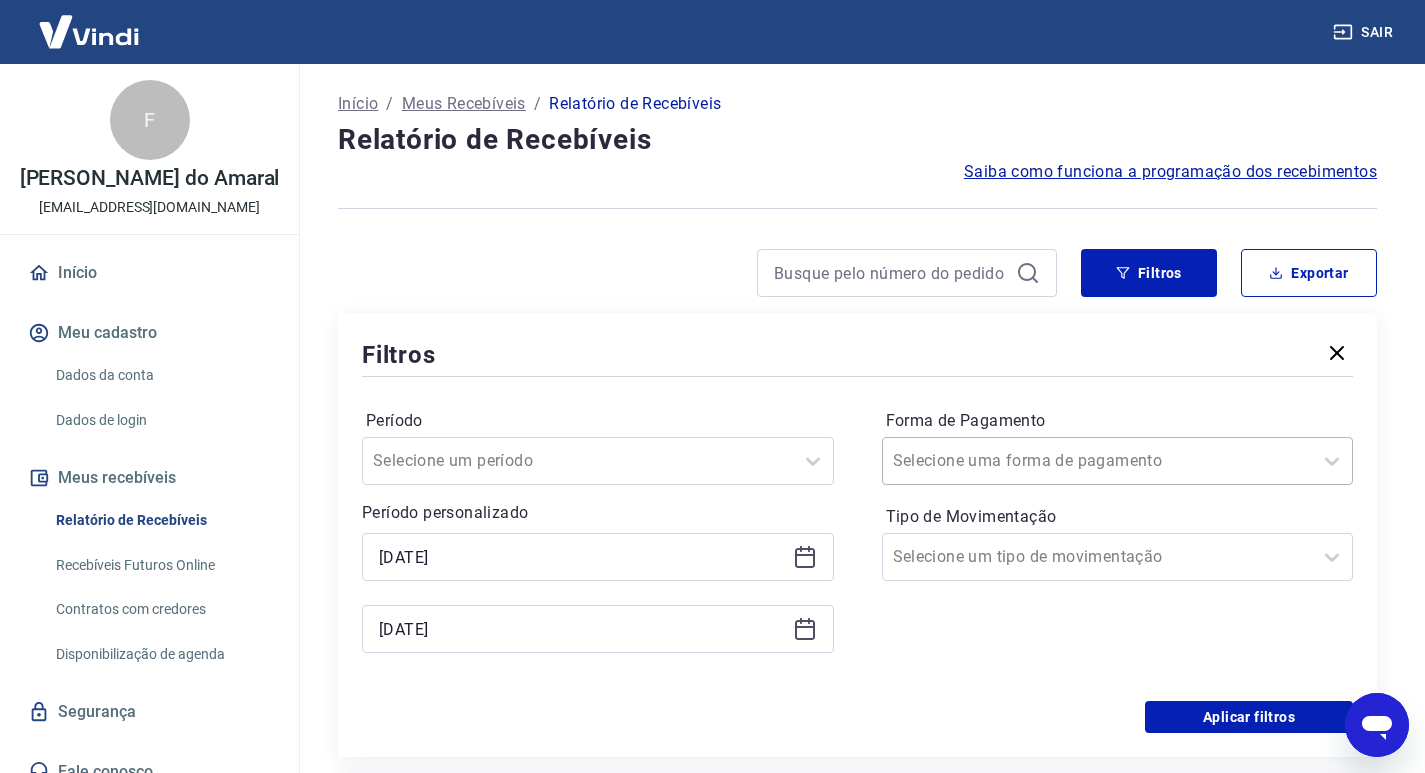 click on "Forma de Pagamento" at bounding box center [994, 461] 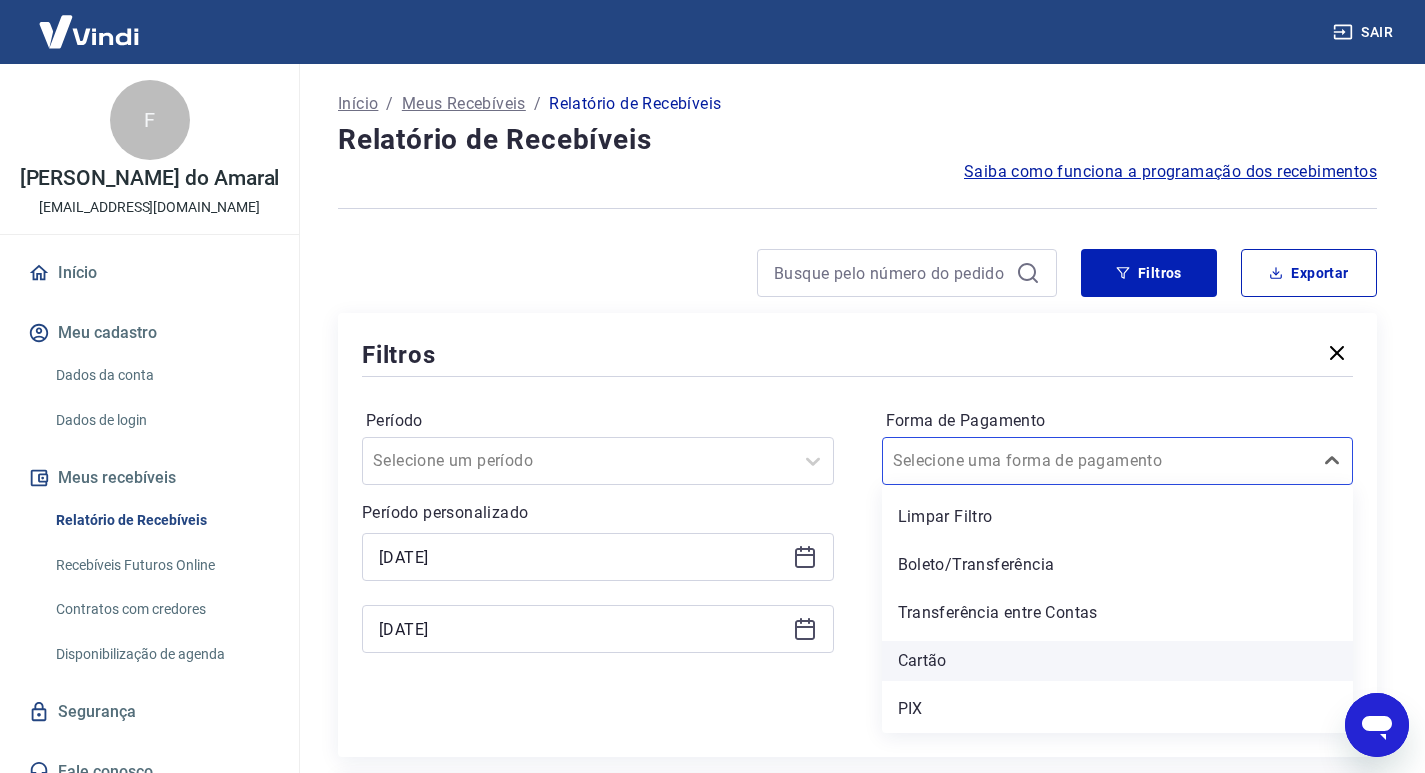 click on "Cartão" at bounding box center (1118, 661) 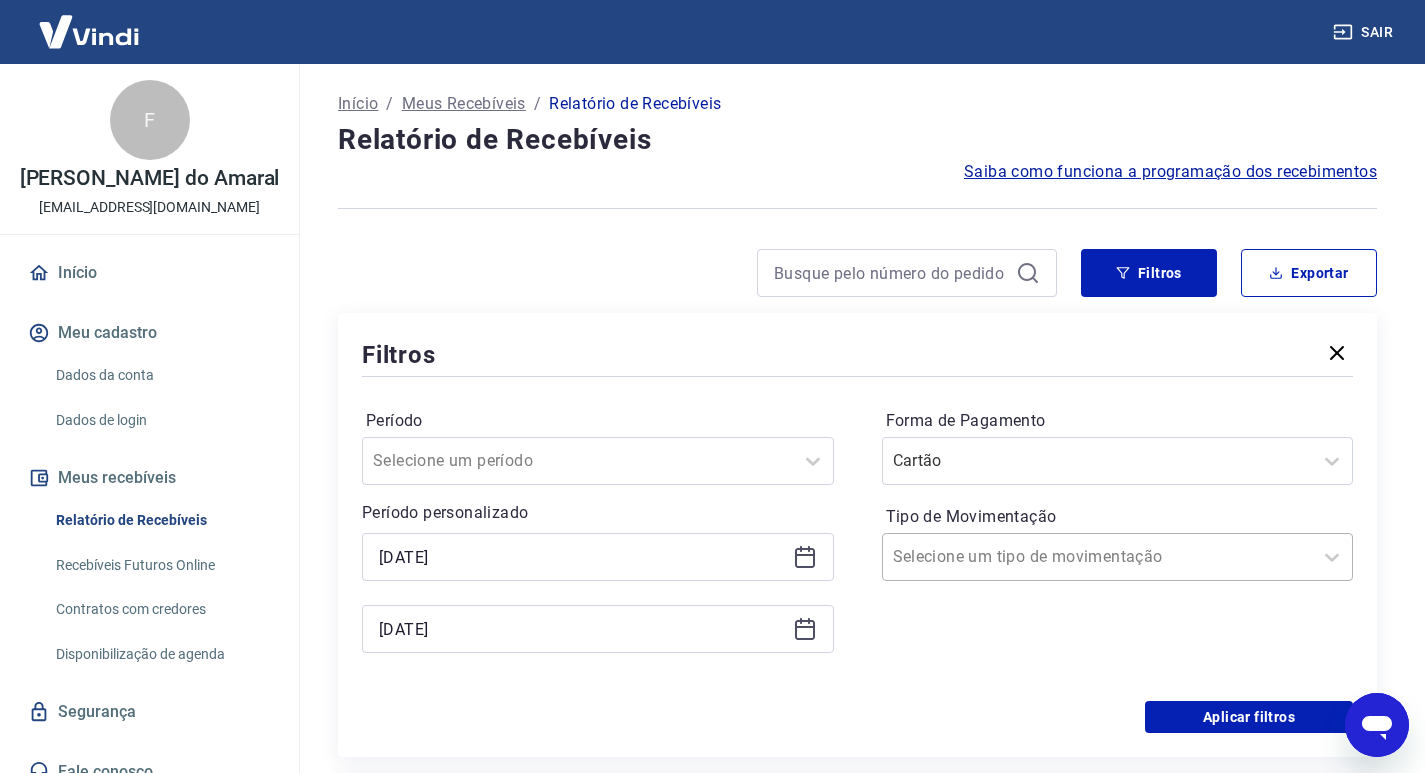 scroll, scrollTop: 100, scrollLeft: 0, axis: vertical 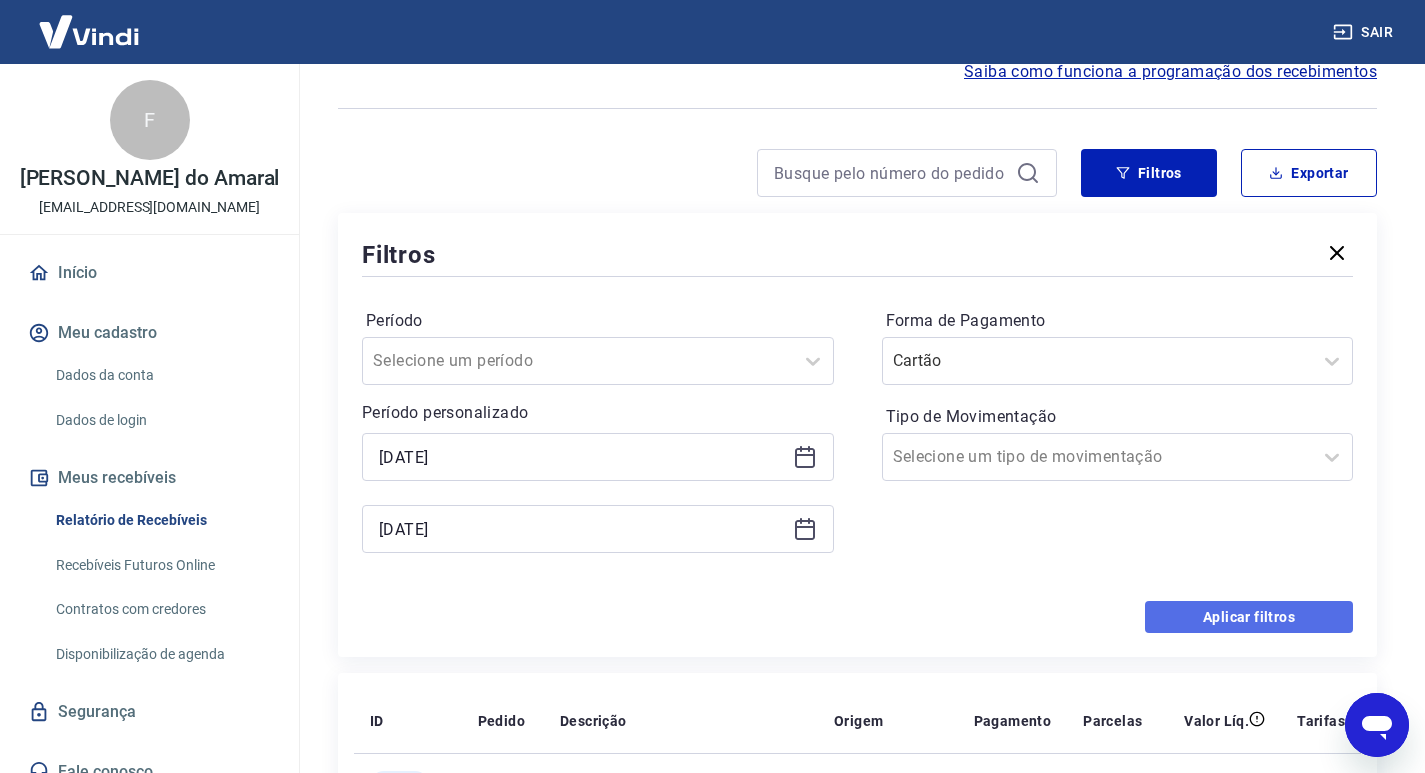 click on "Aplicar filtros" at bounding box center (1249, 617) 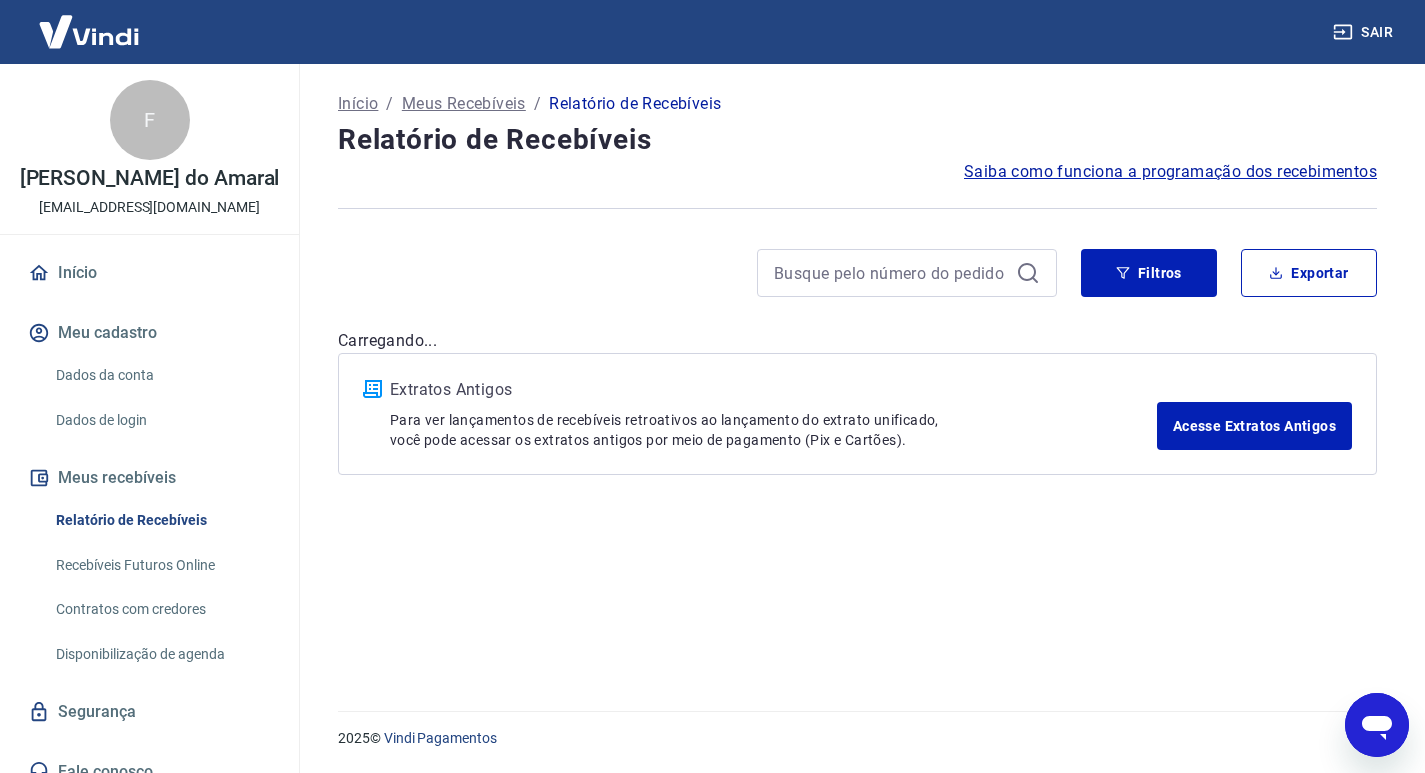 scroll, scrollTop: 0, scrollLeft: 0, axis: both 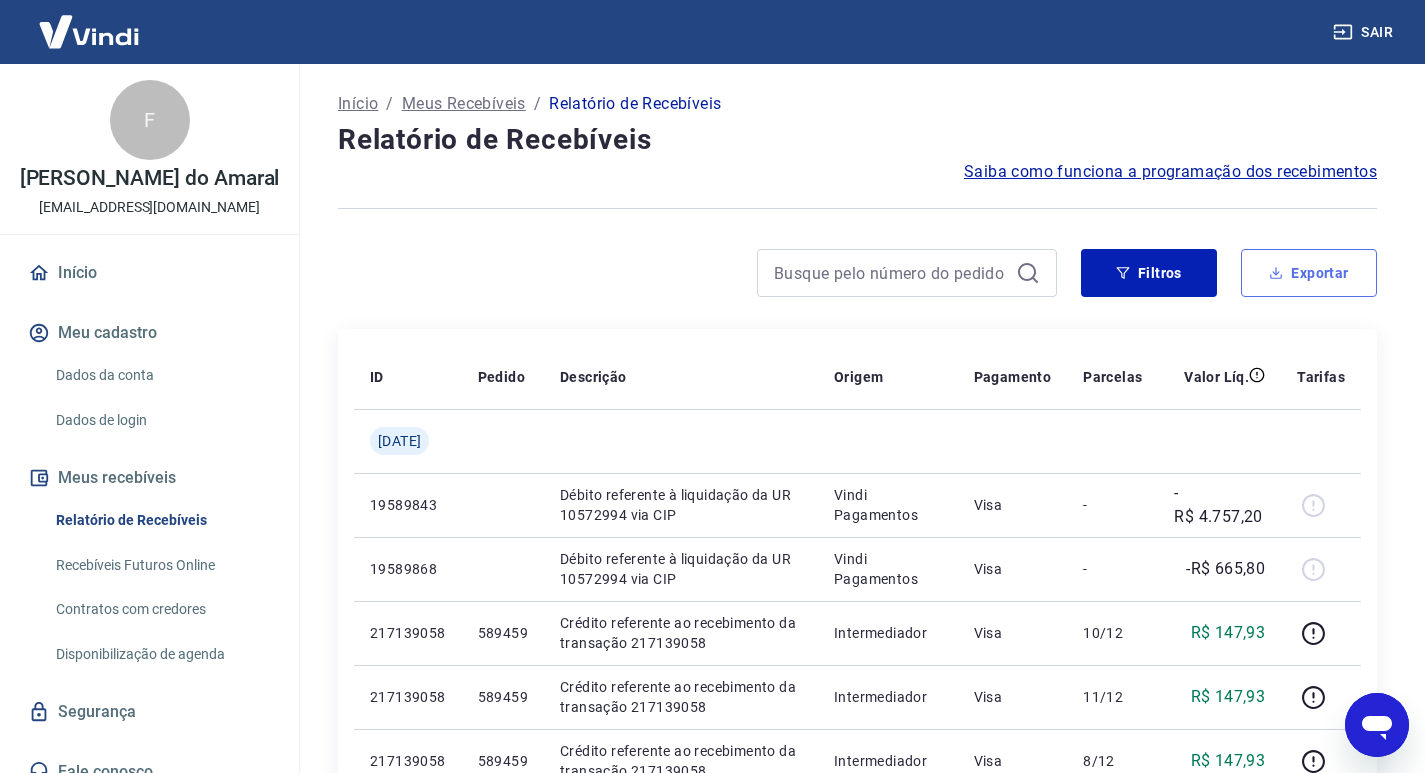 click on "Exportar" at bounding box center [1309, 273] 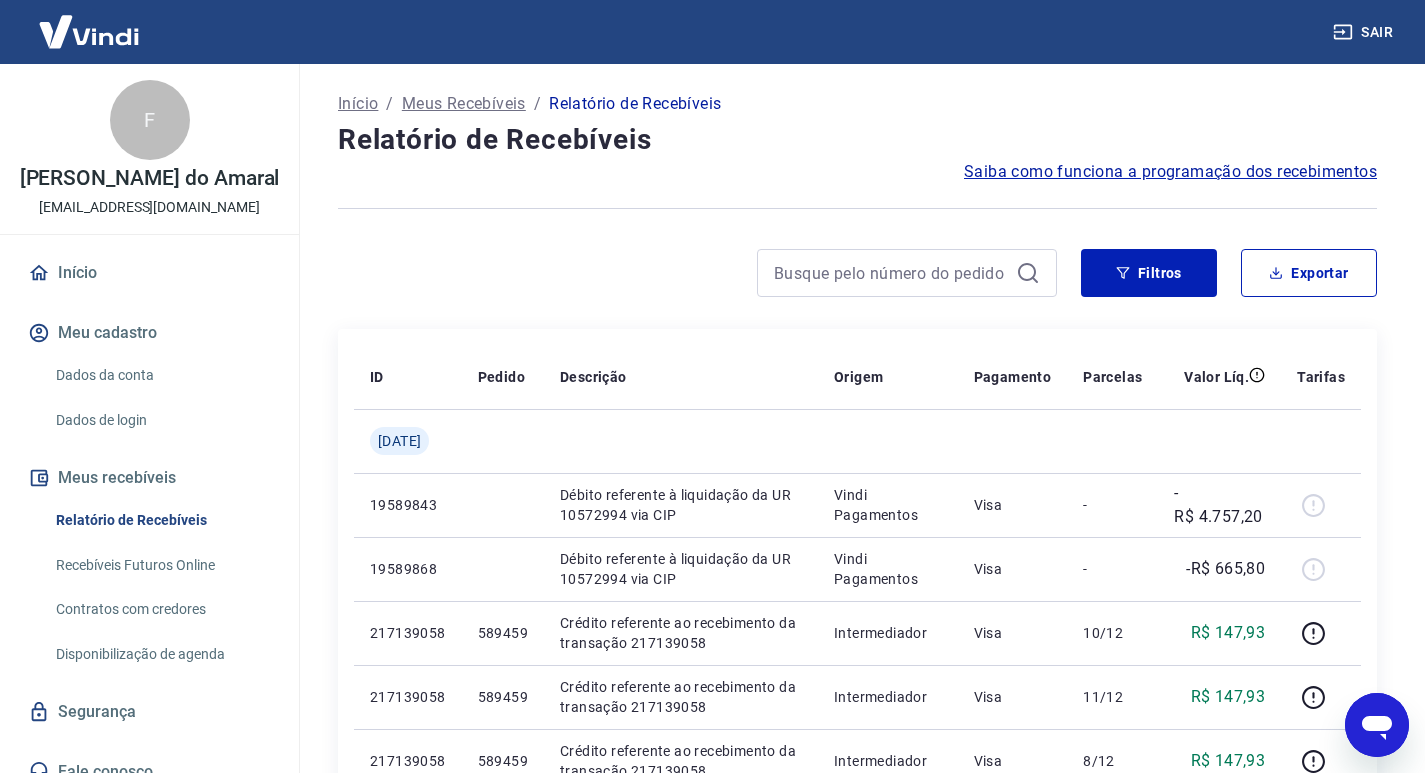 type on "09/07/2025" 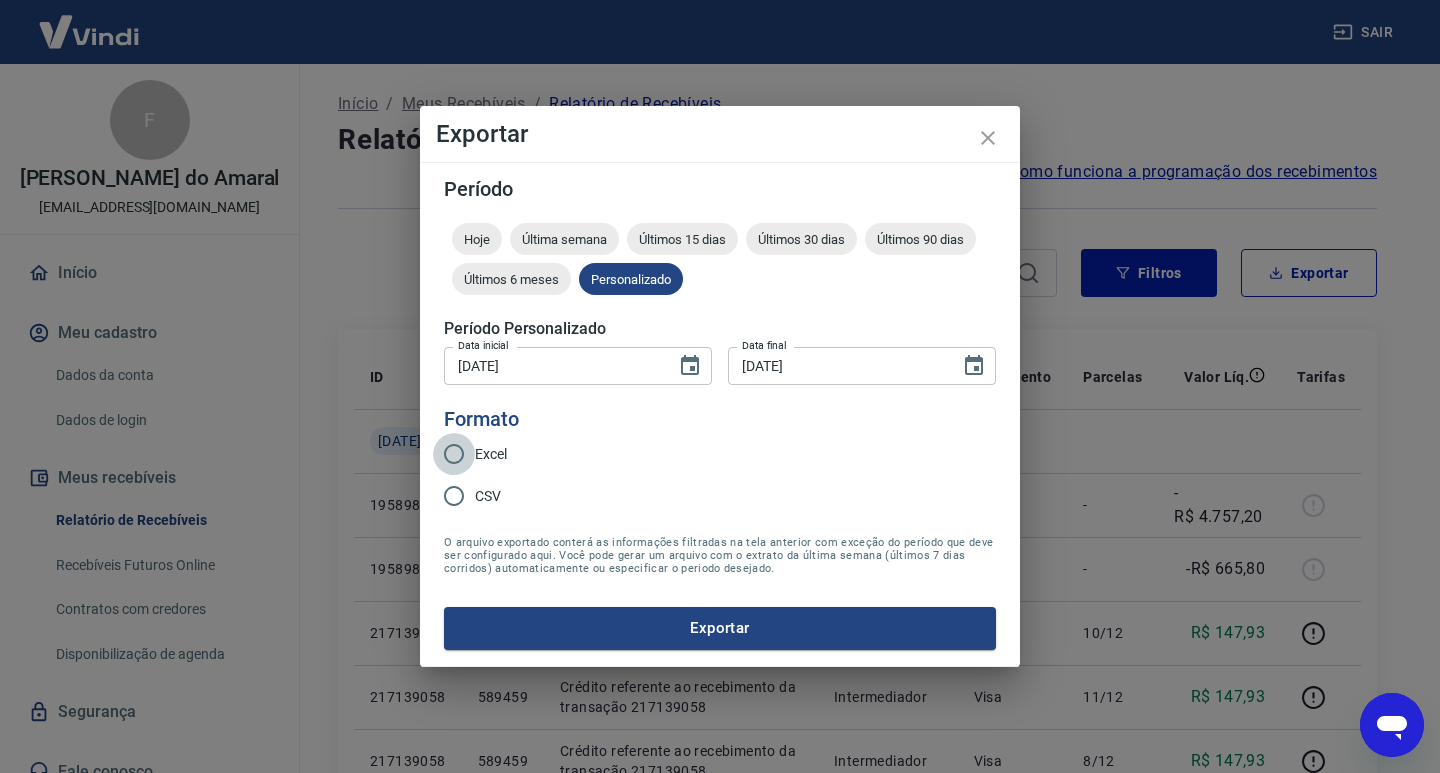 click on "Excel" at bounding box center [454, 454] 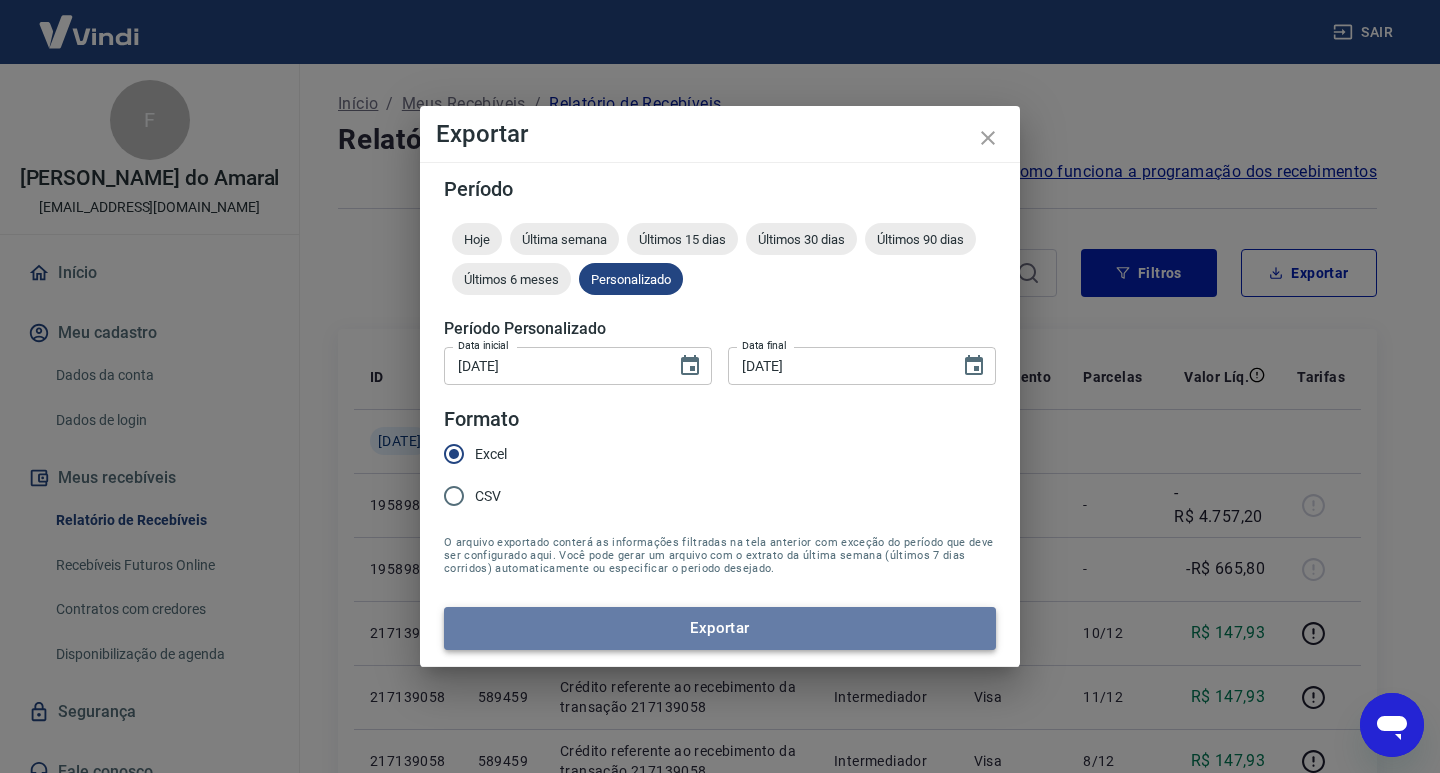 click on "Exportar" at bounding box center (720, 628) 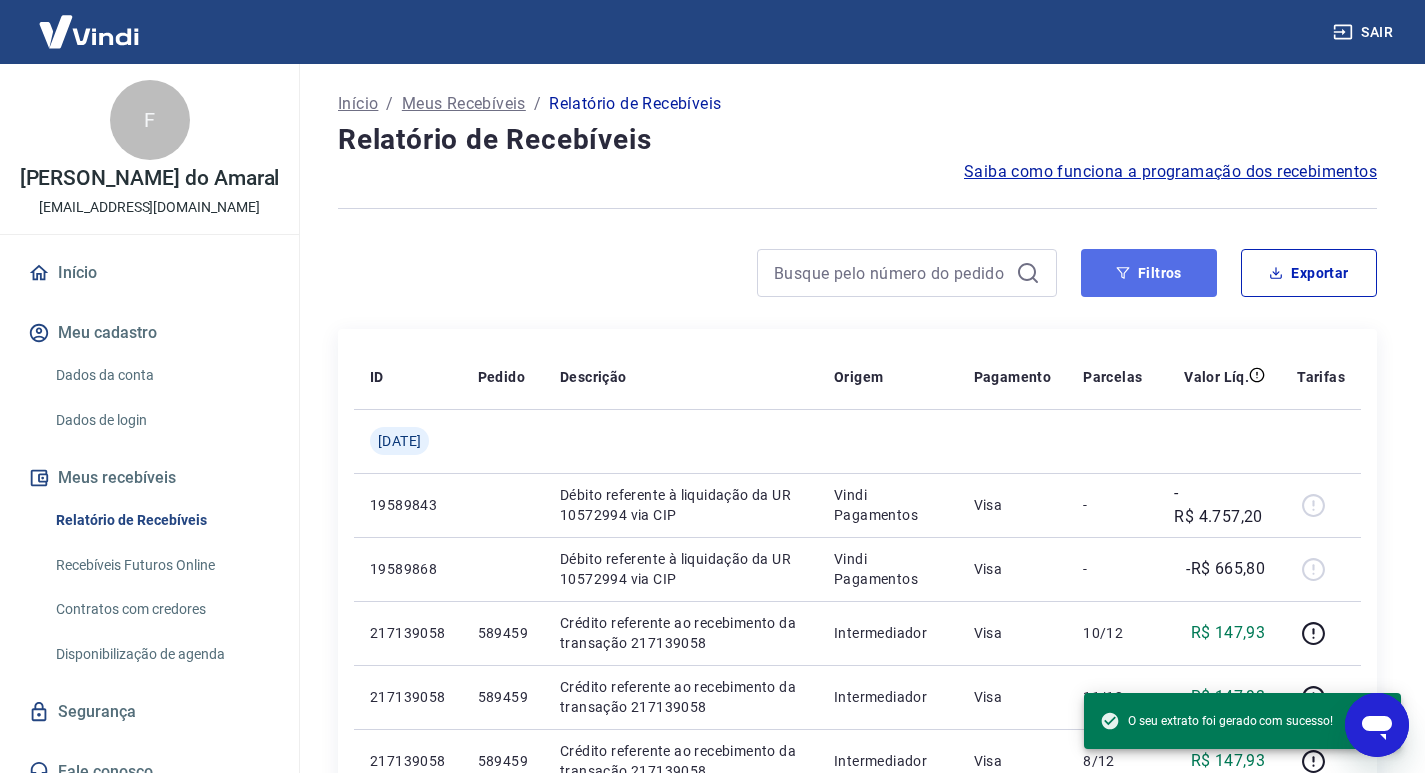 click on "Filtros" at bounding box center (1149, 273) 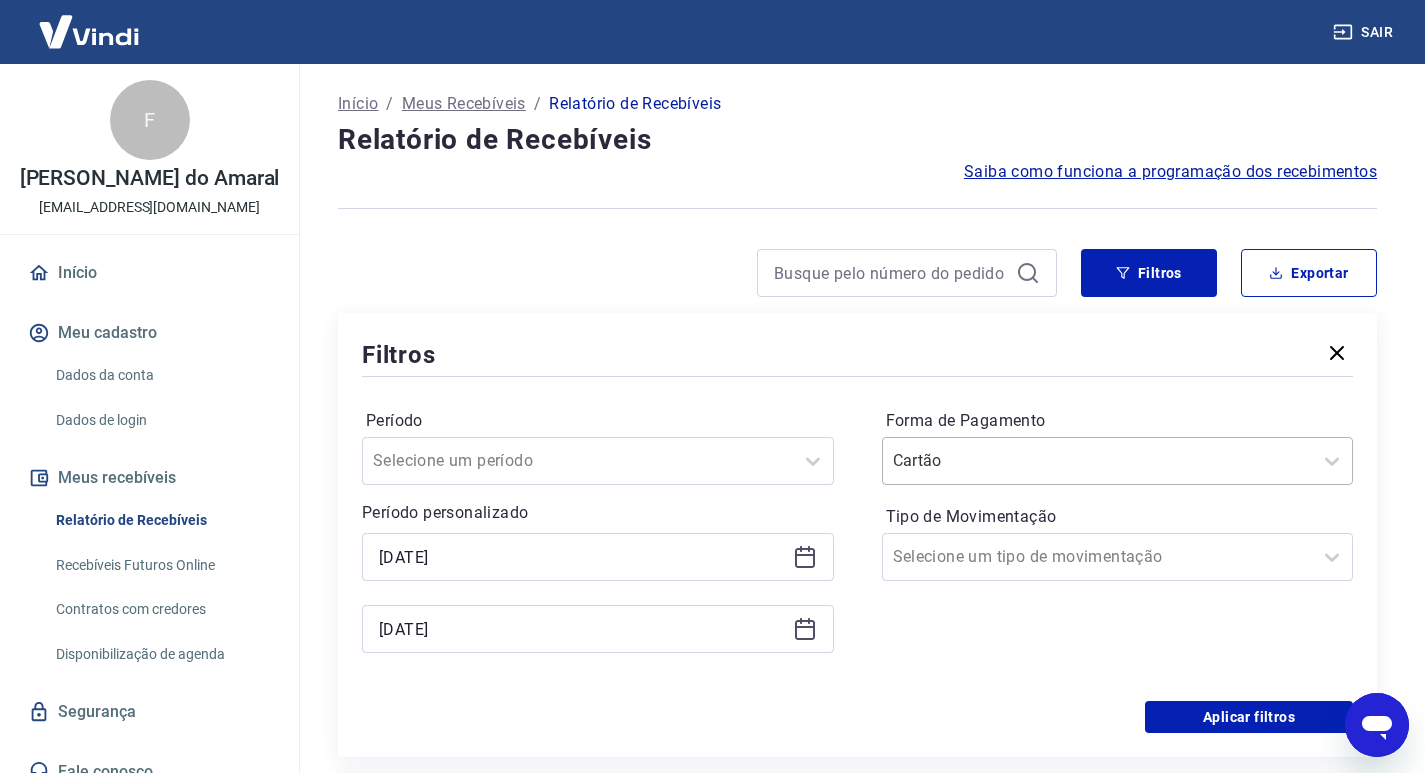 click at bounding box center (1098, 461) 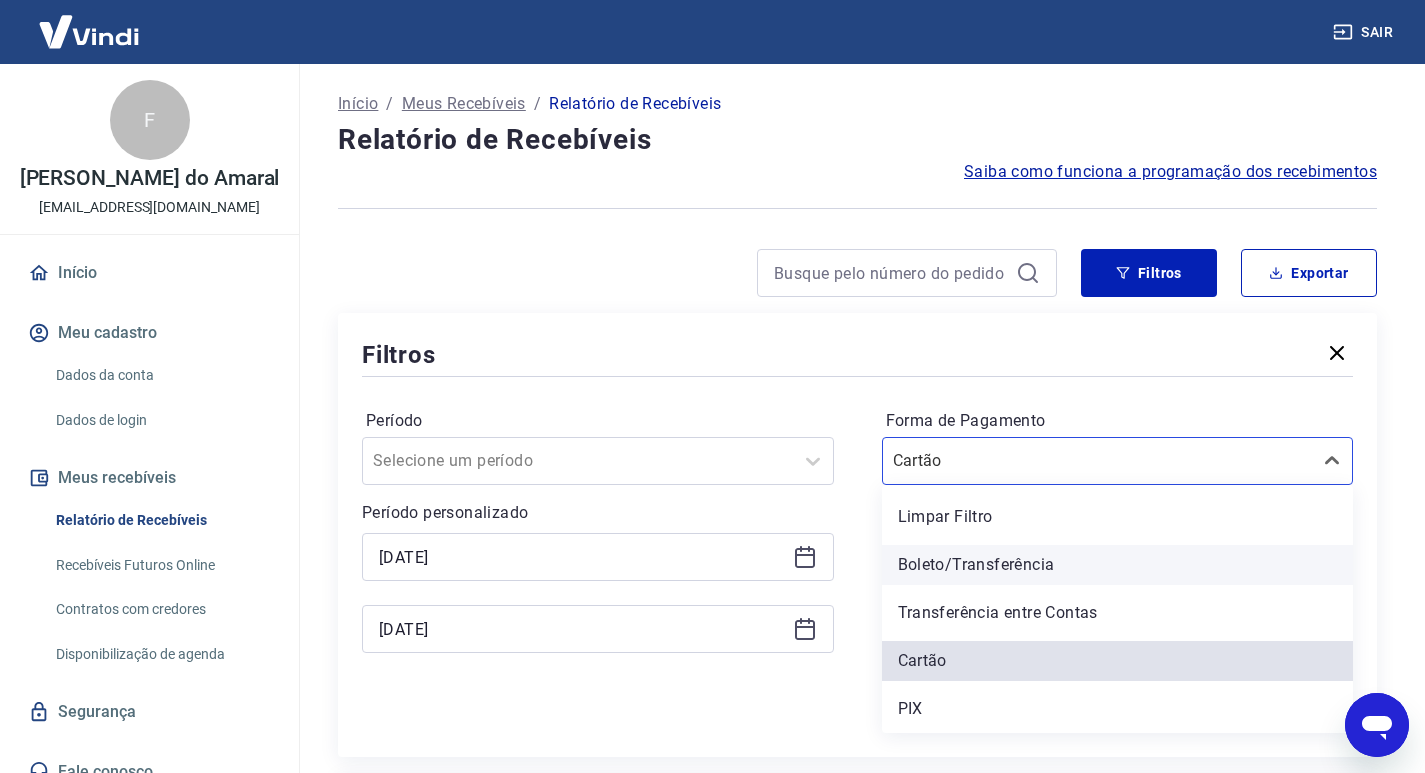 click on "Boleto/Transferência" at bounding box center (1118, 565) 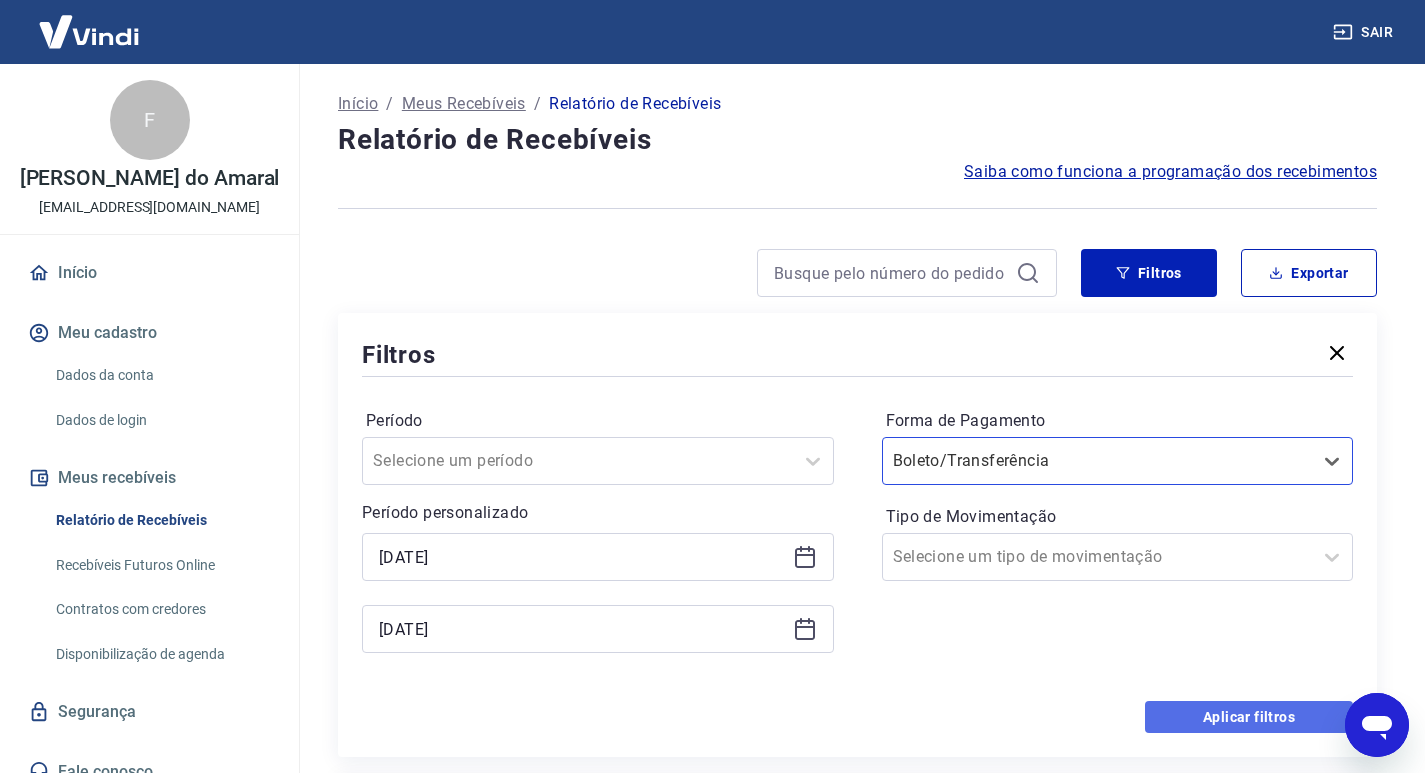 click on "Aplicar filtros" at bounding box center (1249, 717) 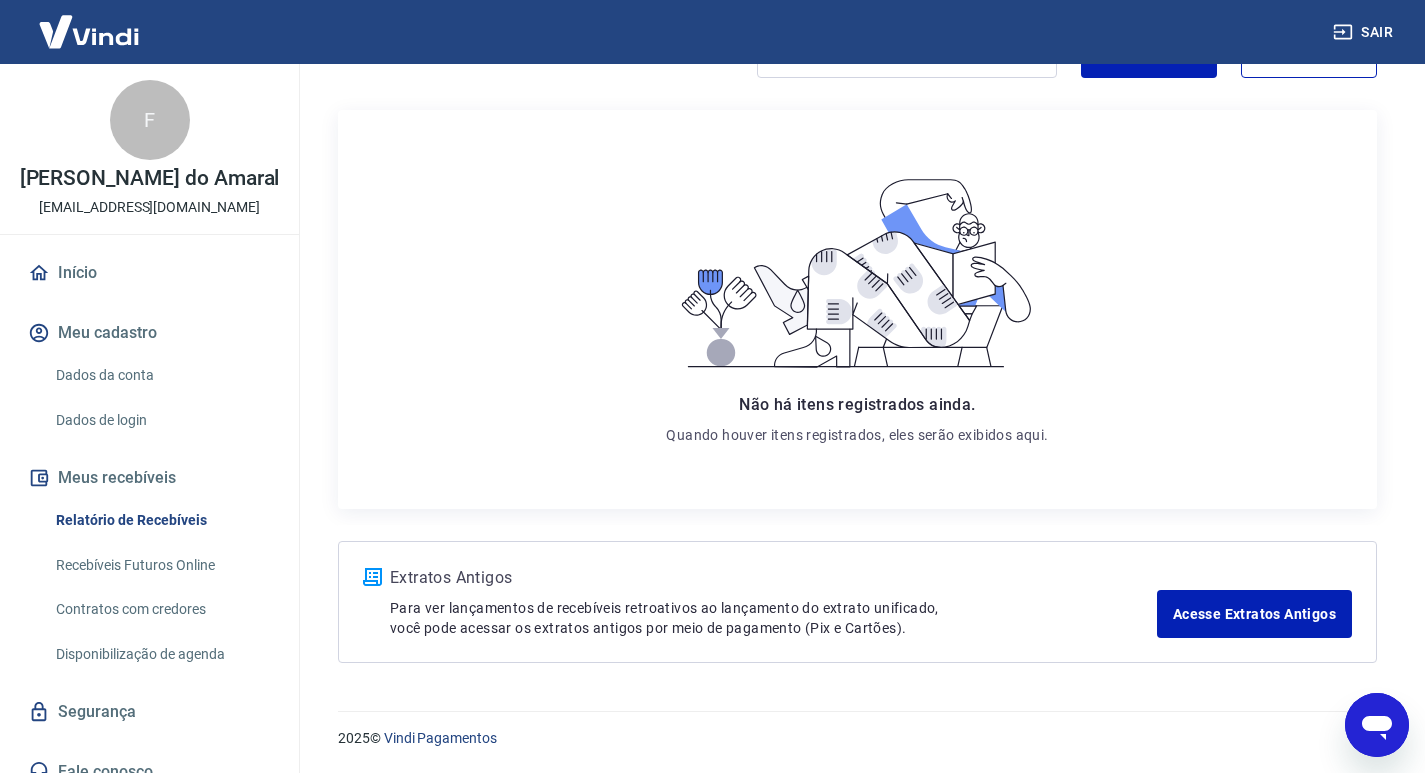 scroll, scrollTop: 0, scrollLeft: 0, axis: both 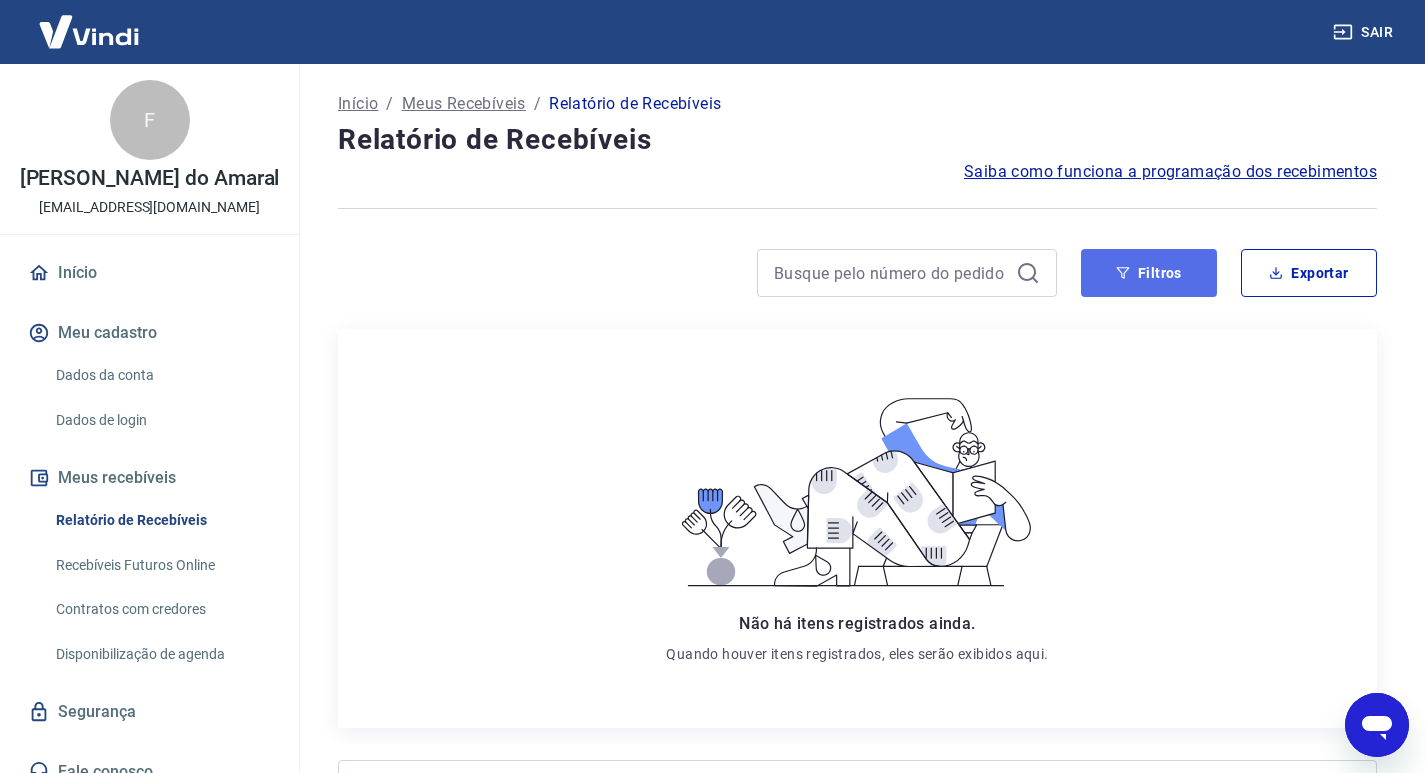 click on "Filtros" at bounding box center [1149, 273] 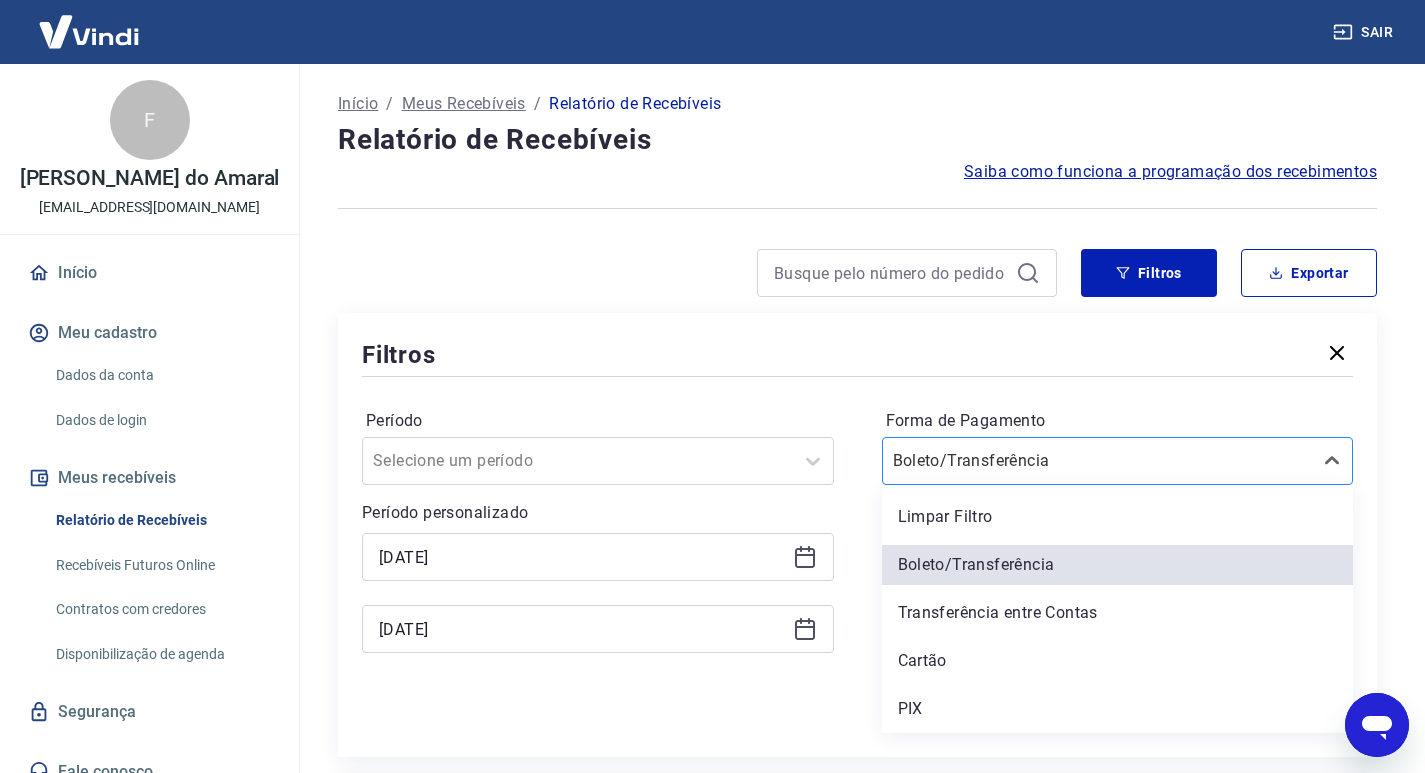 click on "Forma de Pagamento" at bounding box center [994, 461] 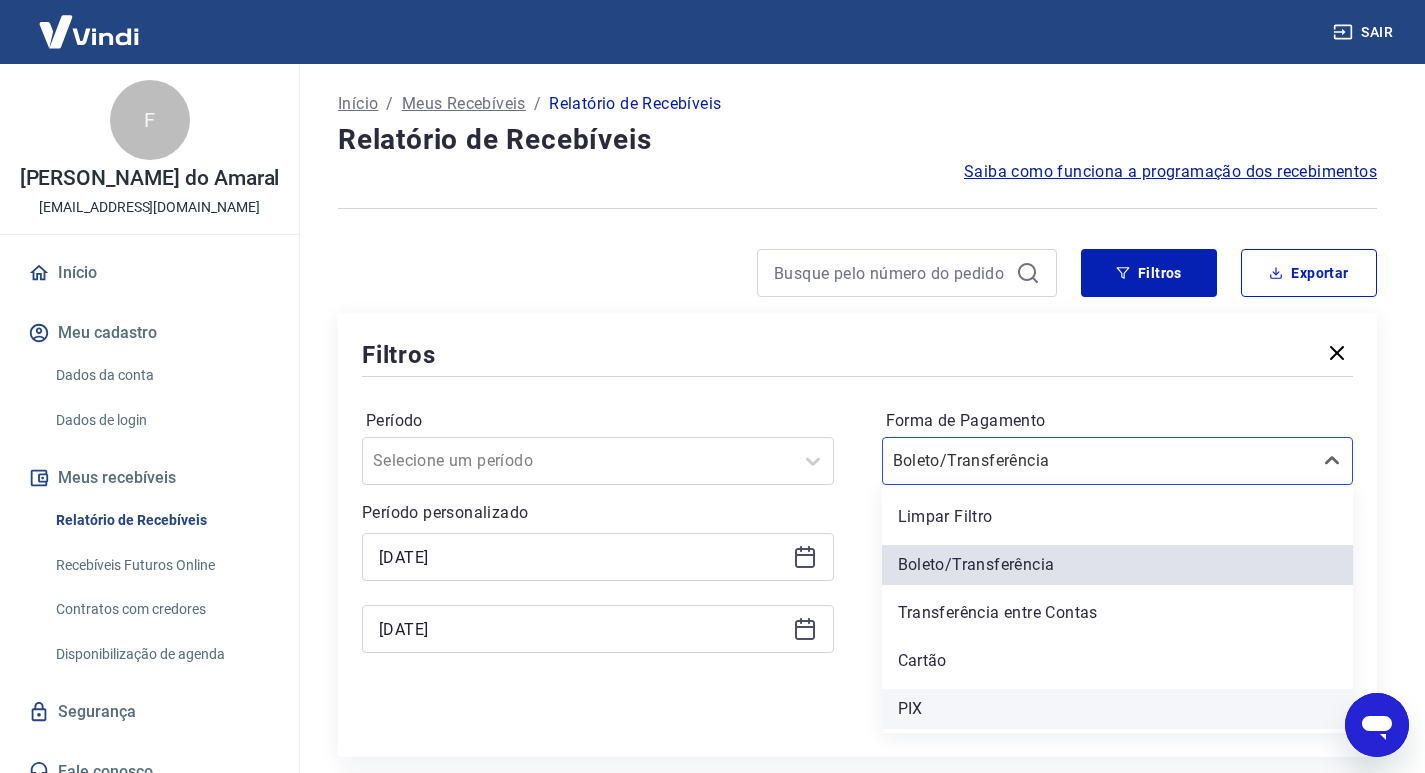 click on "PIX" at bounding box center [1118, 709] 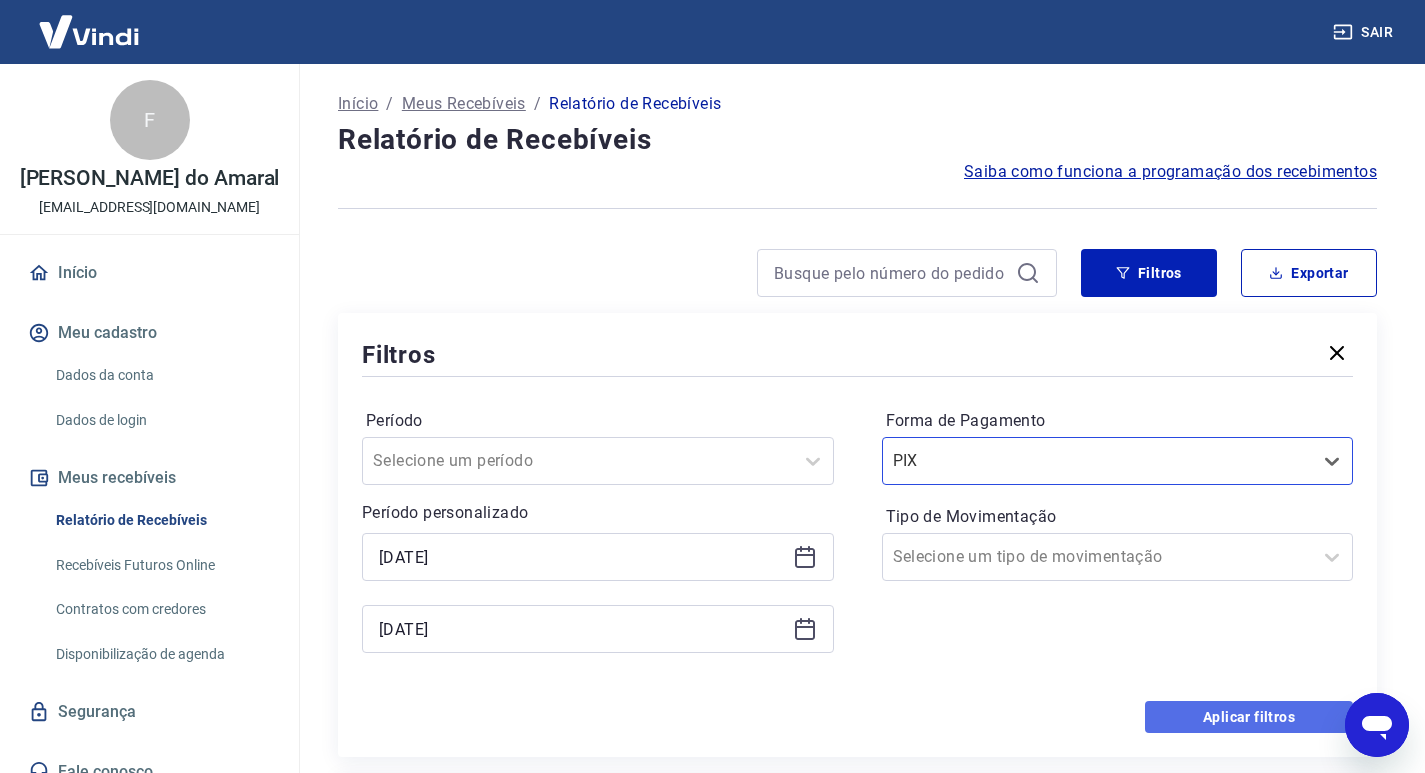 click on "Aplicar filtros" at bounding box center (1249, 717) 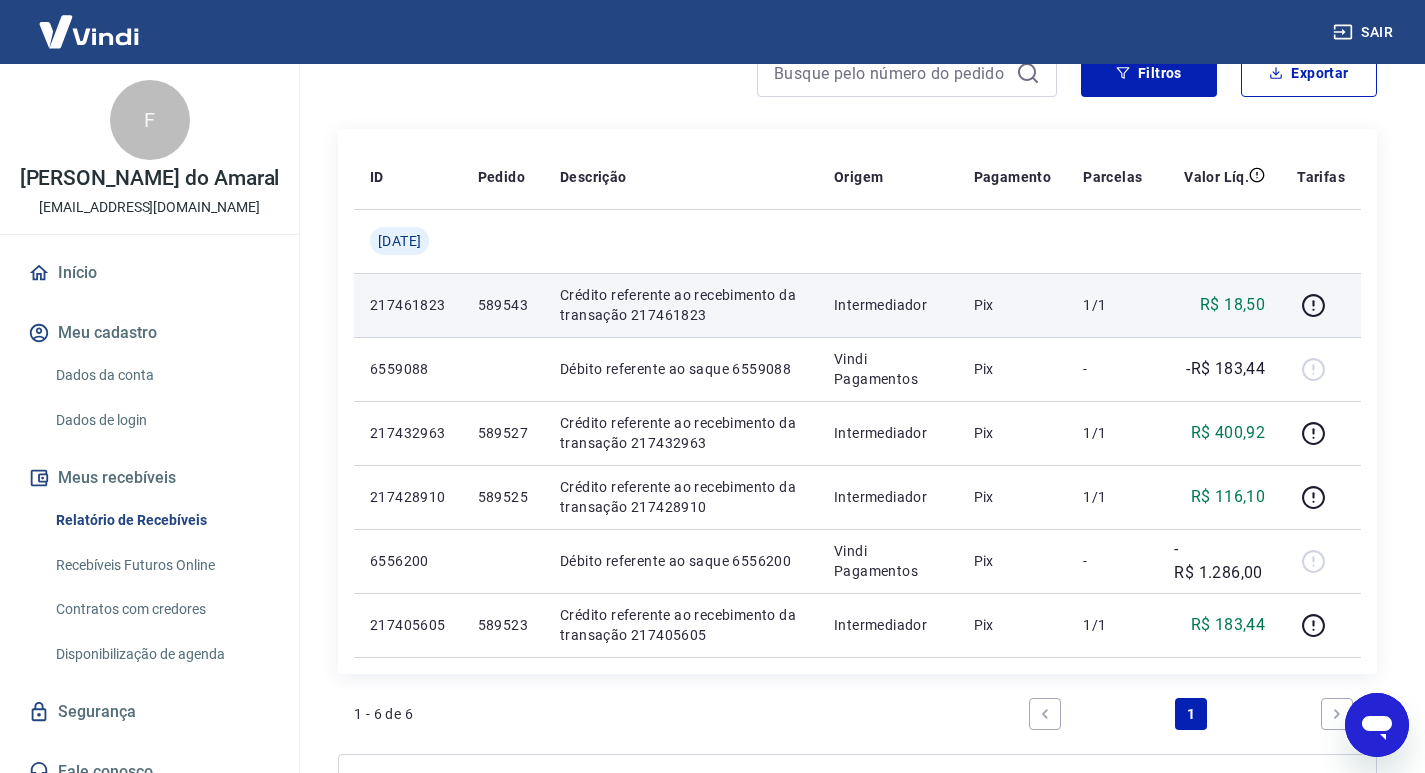 scroll, scrollTop: 0, scrollLeft: 0, axis: both 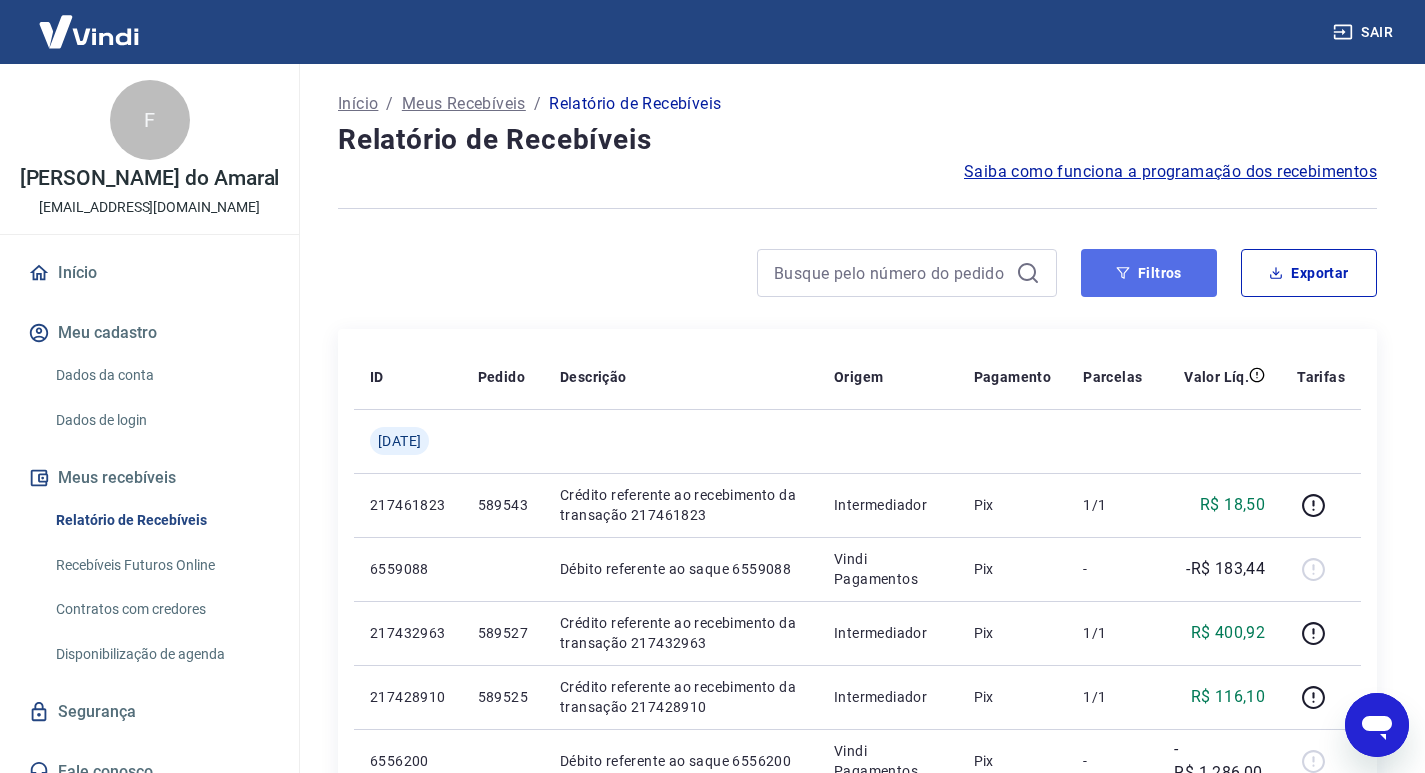 click on "Filtros" at bounding box center [1149, 273] 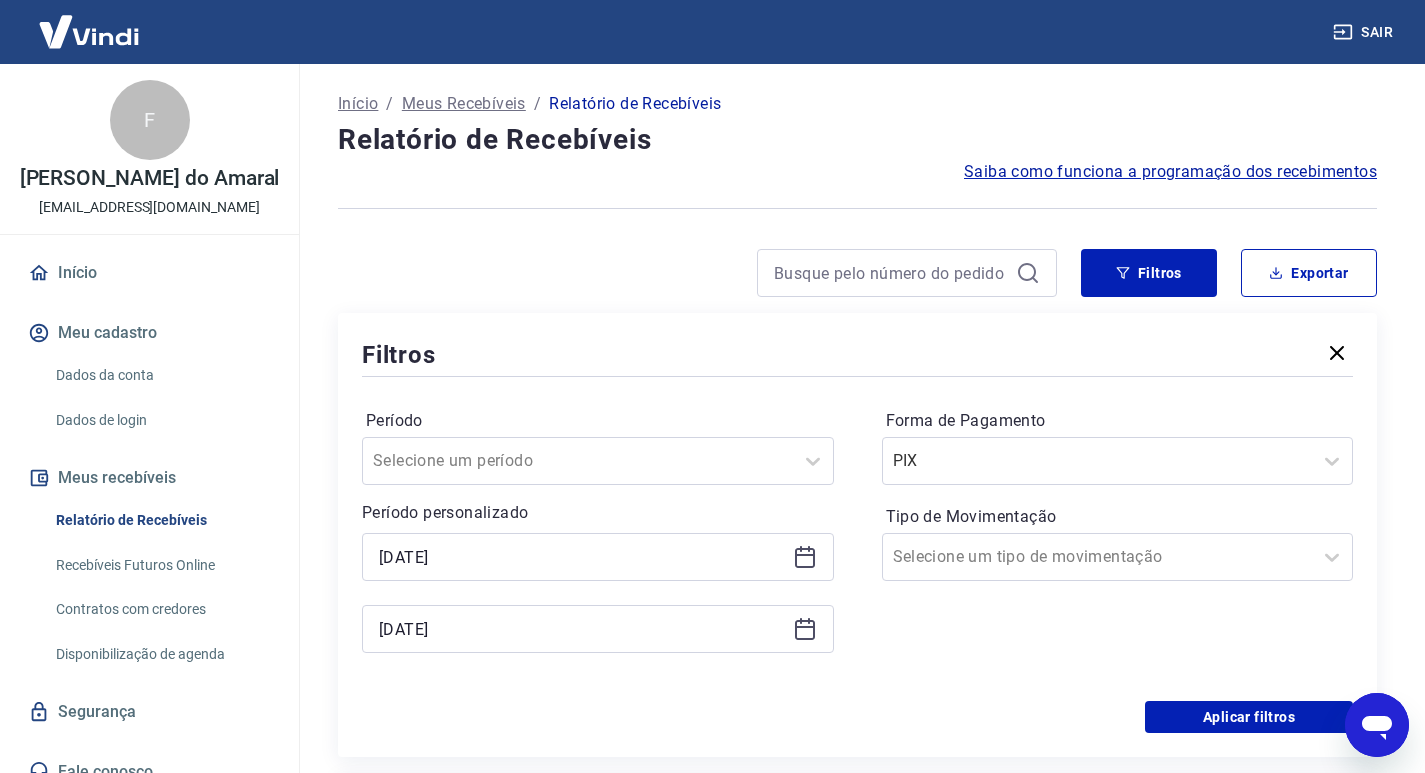 click 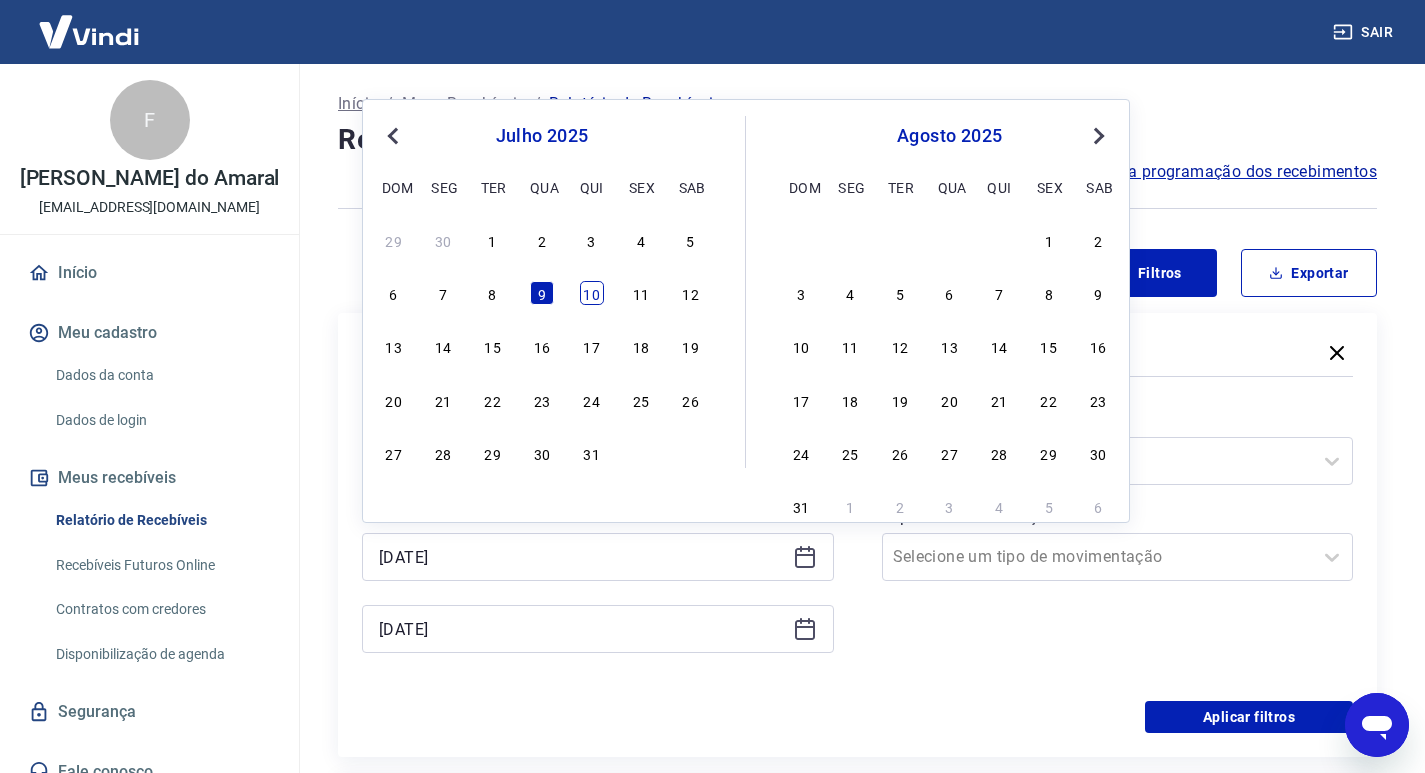 click on "10" at bounding box center (592, 293) 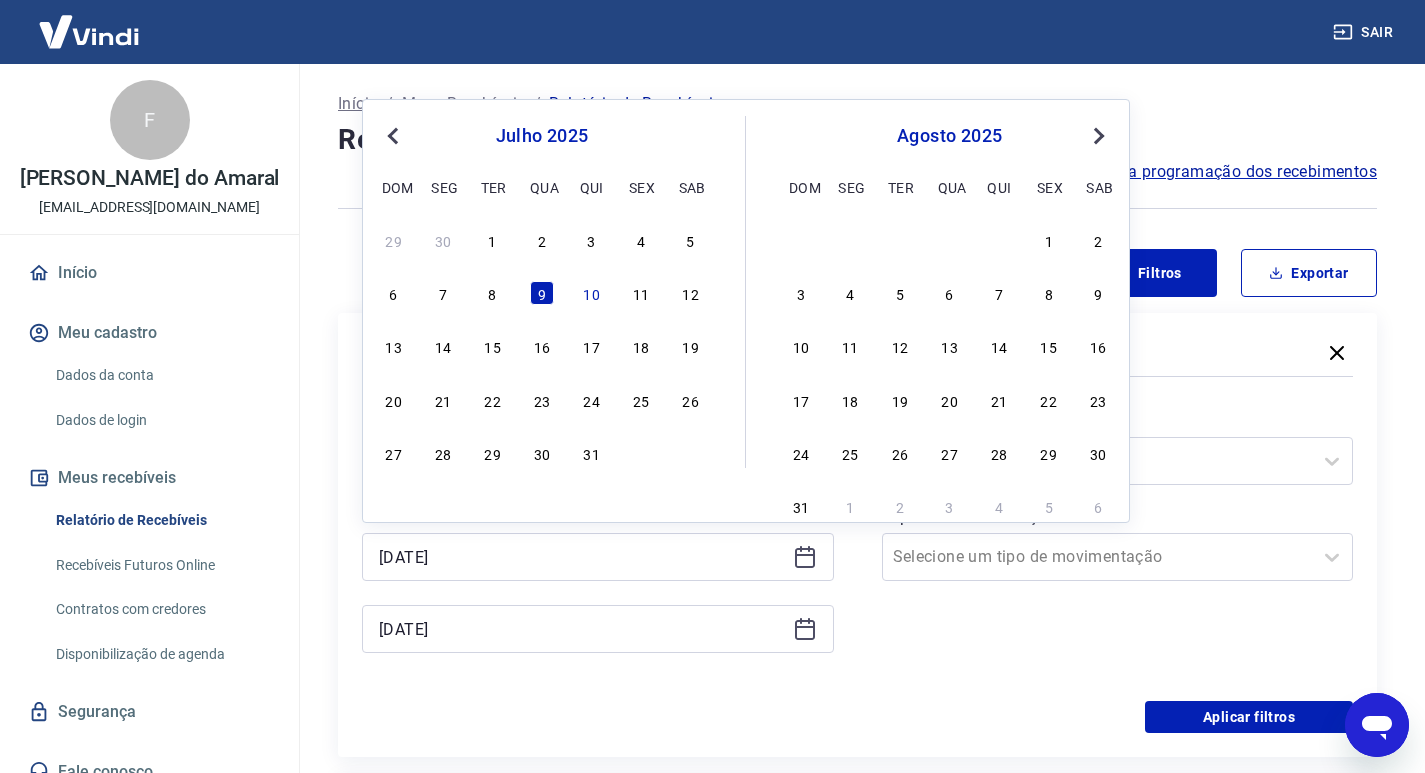 type on "10/07/2025" 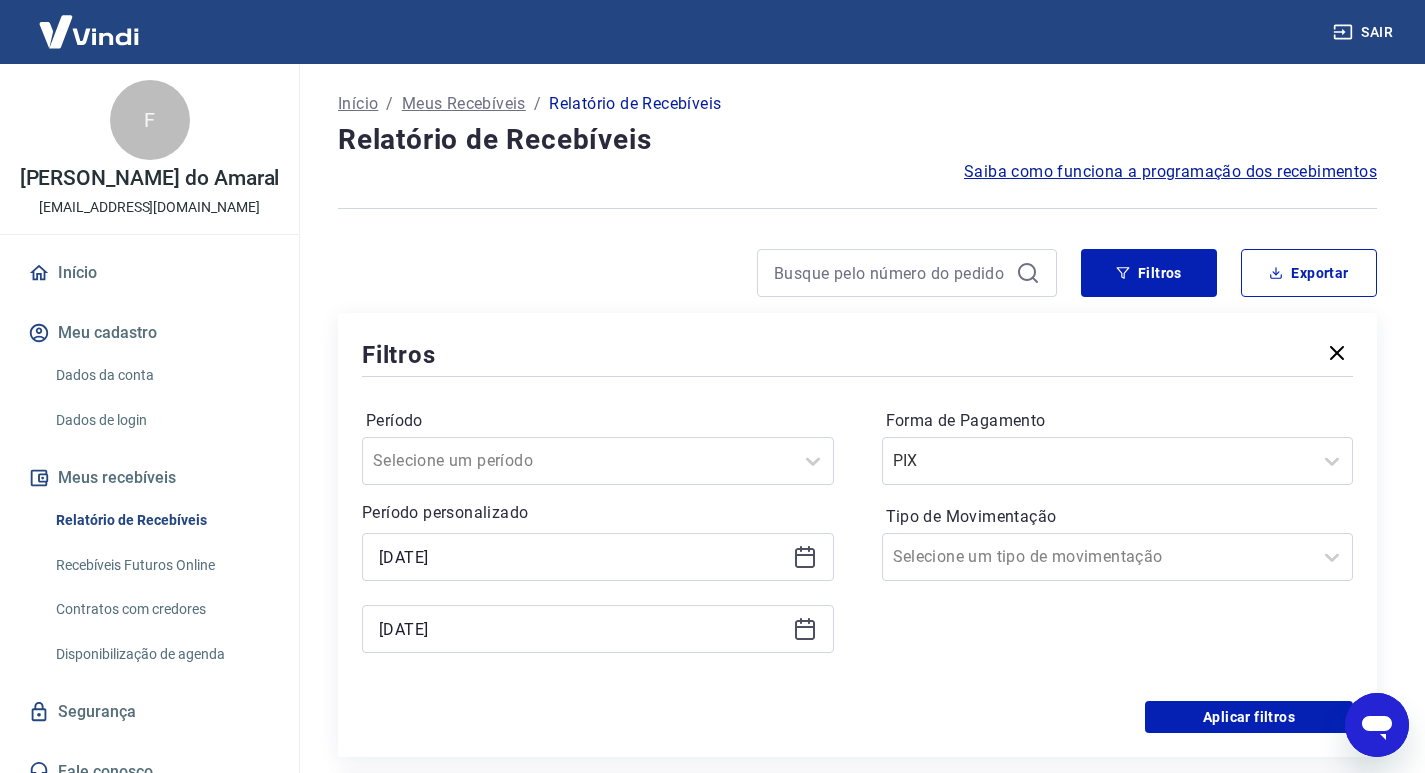 click 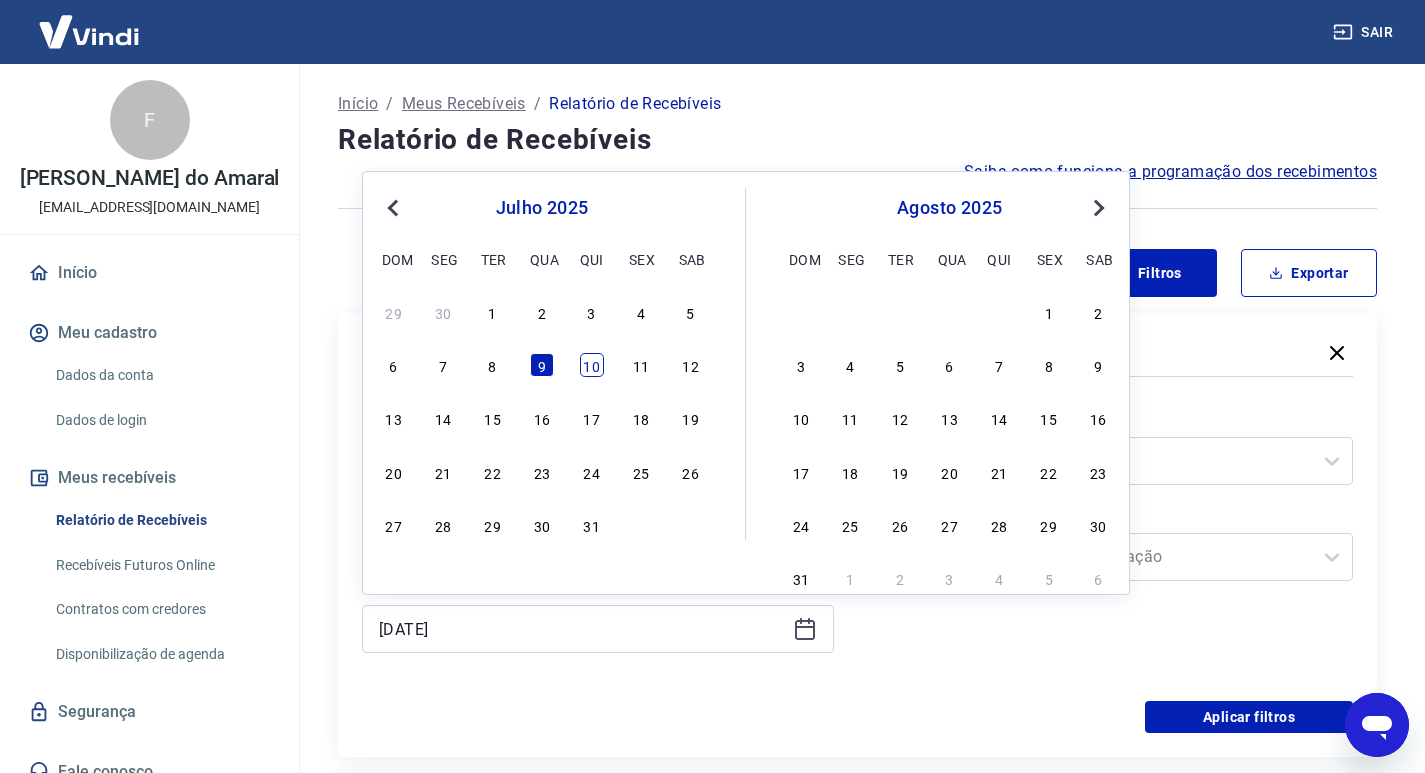 click on "10" at bounding box center [592, 365] 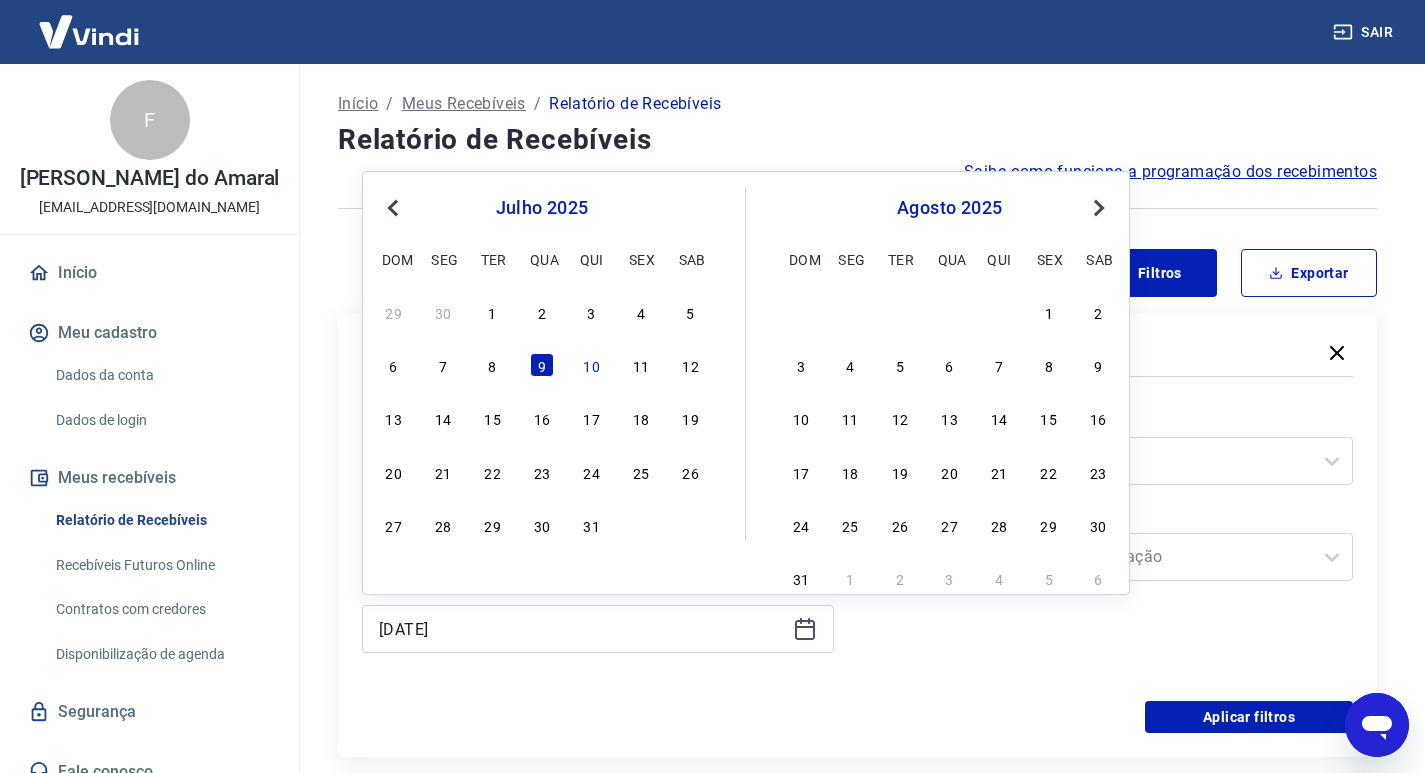type on "10/07/2025" 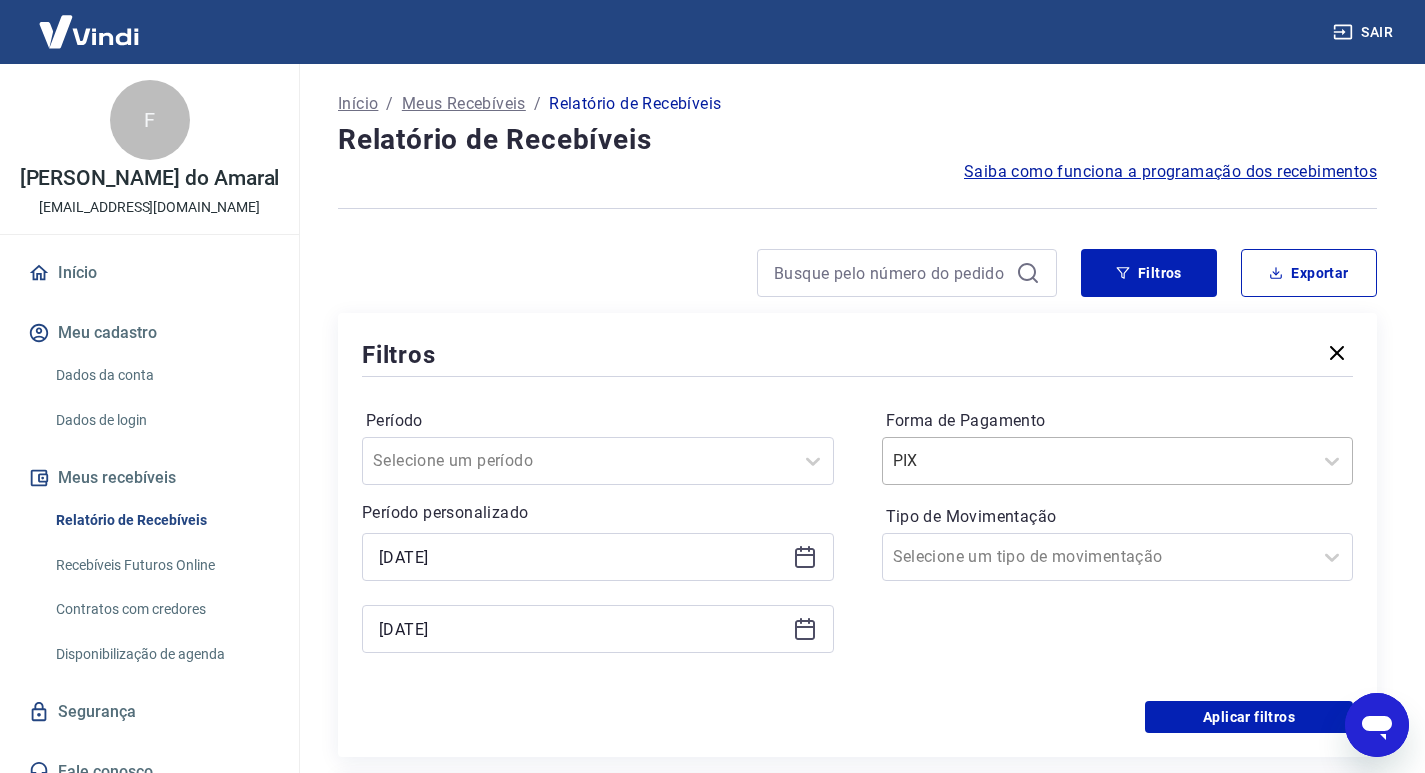click on "Forma de Pagamento" at bounding box center (994, 461) 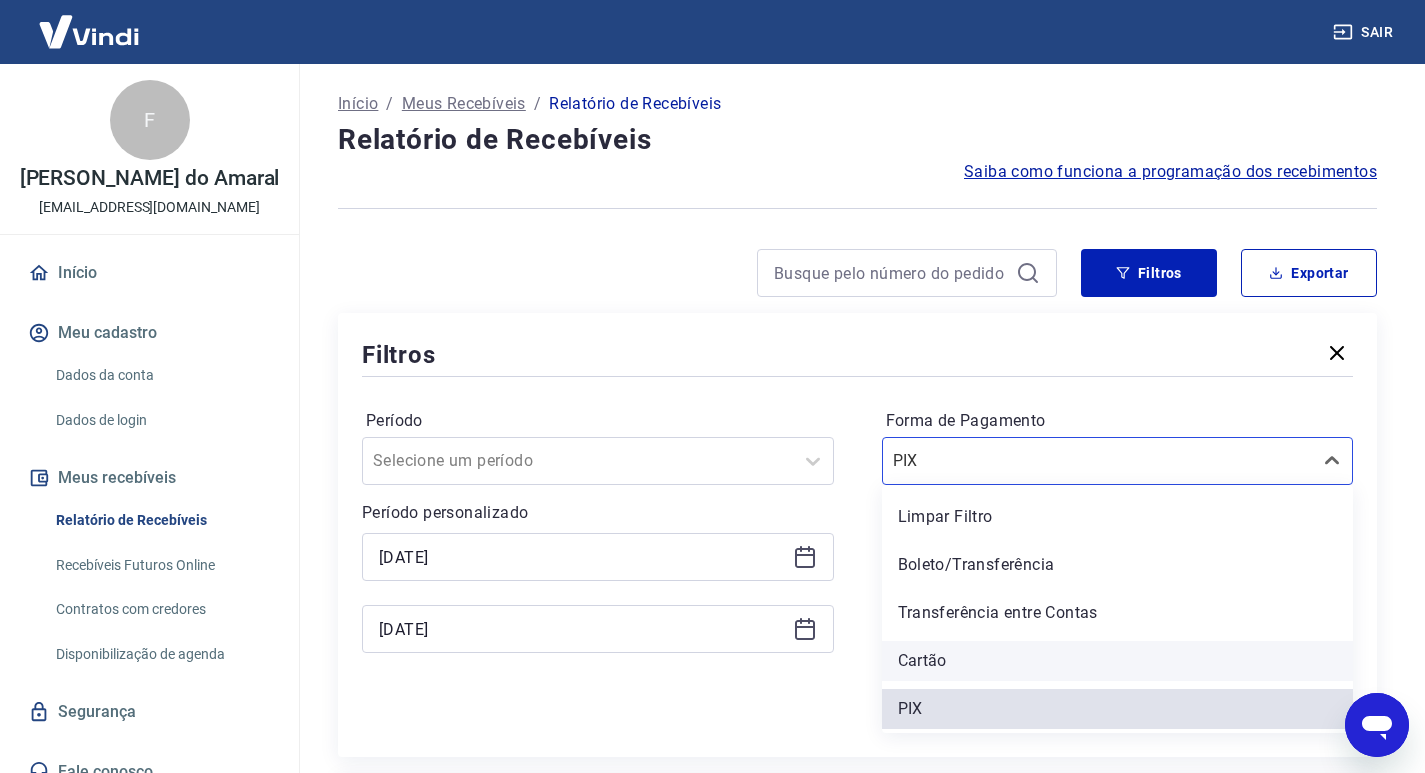 click on "Cartão" at bounding box center [1118, 661] 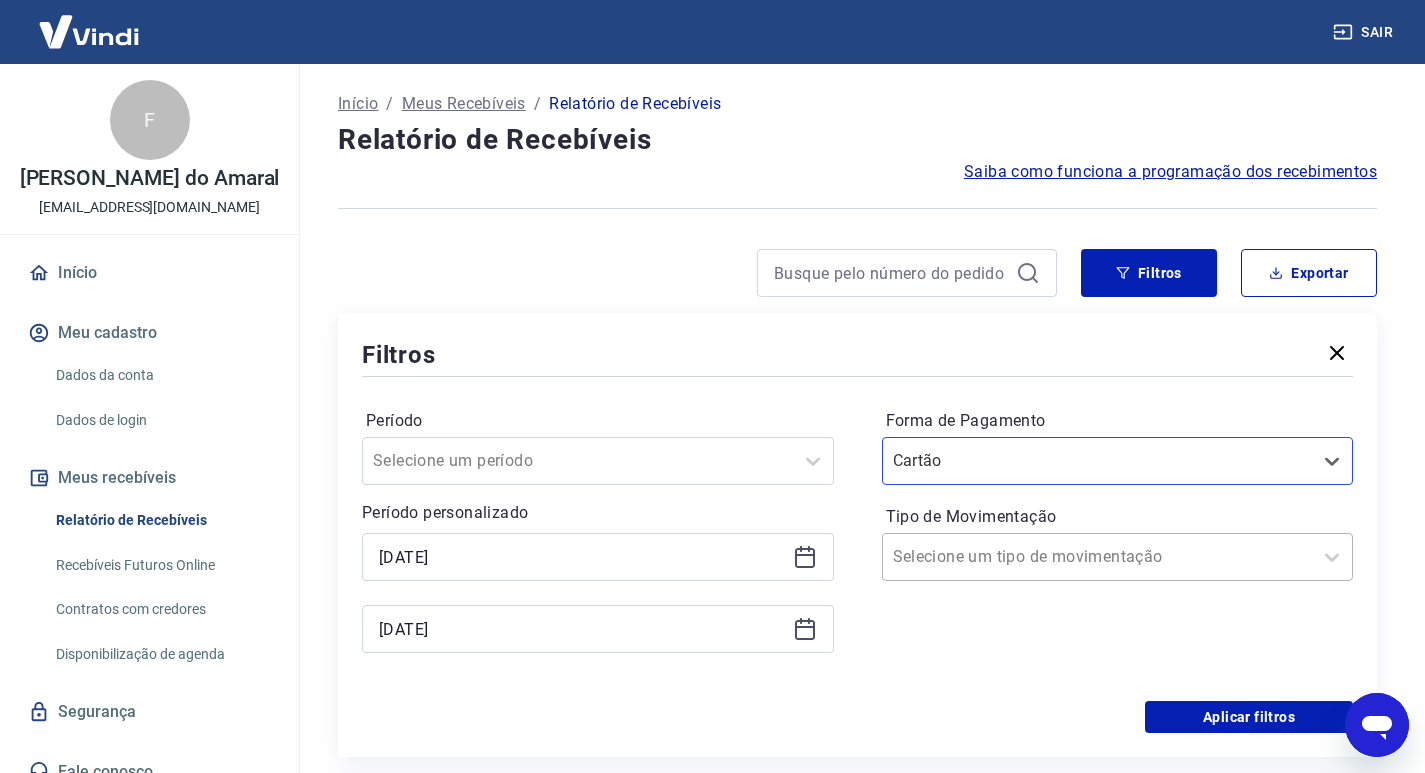 scroll, scrollTop: 100, scrollLeft: 0, axis: vertical 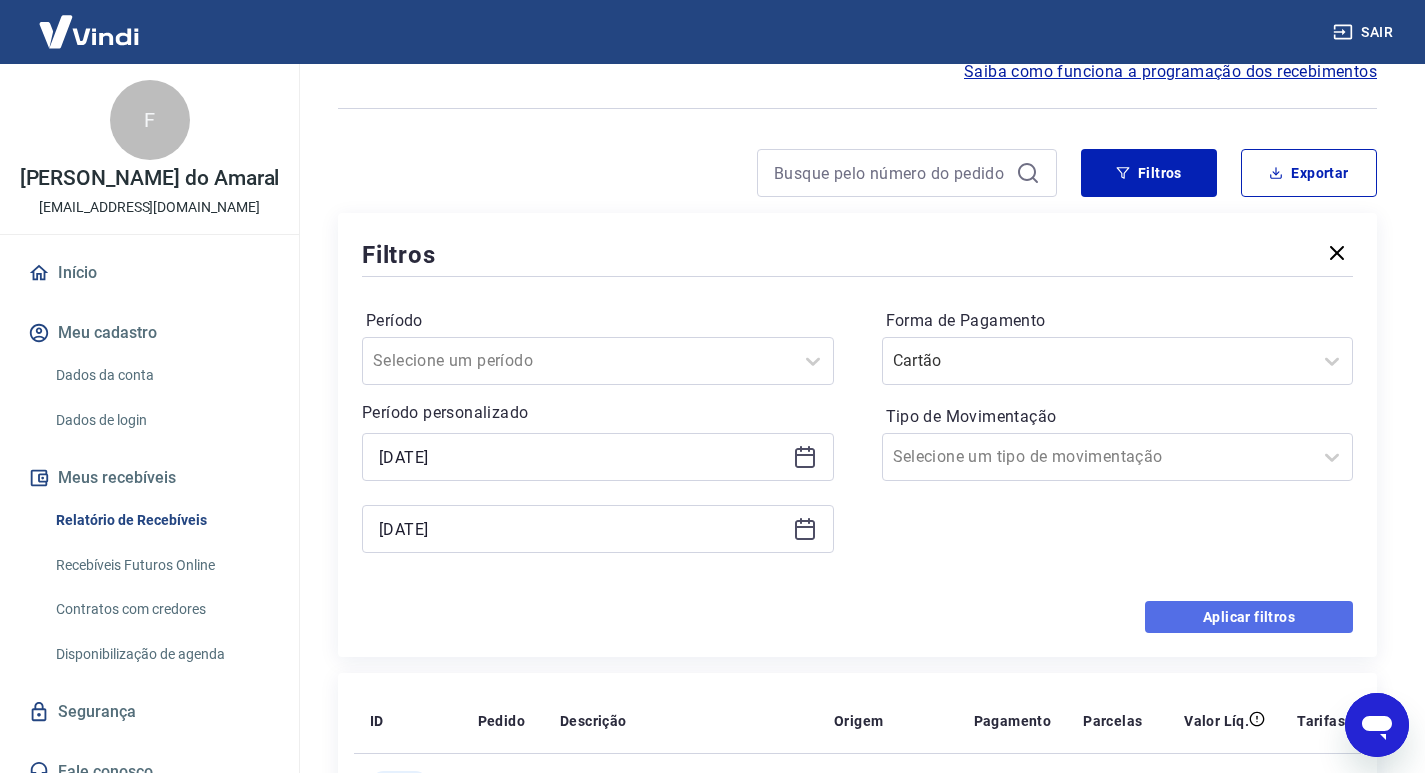 click on "Aplicar filtros" at bounding box center [1249, 617] 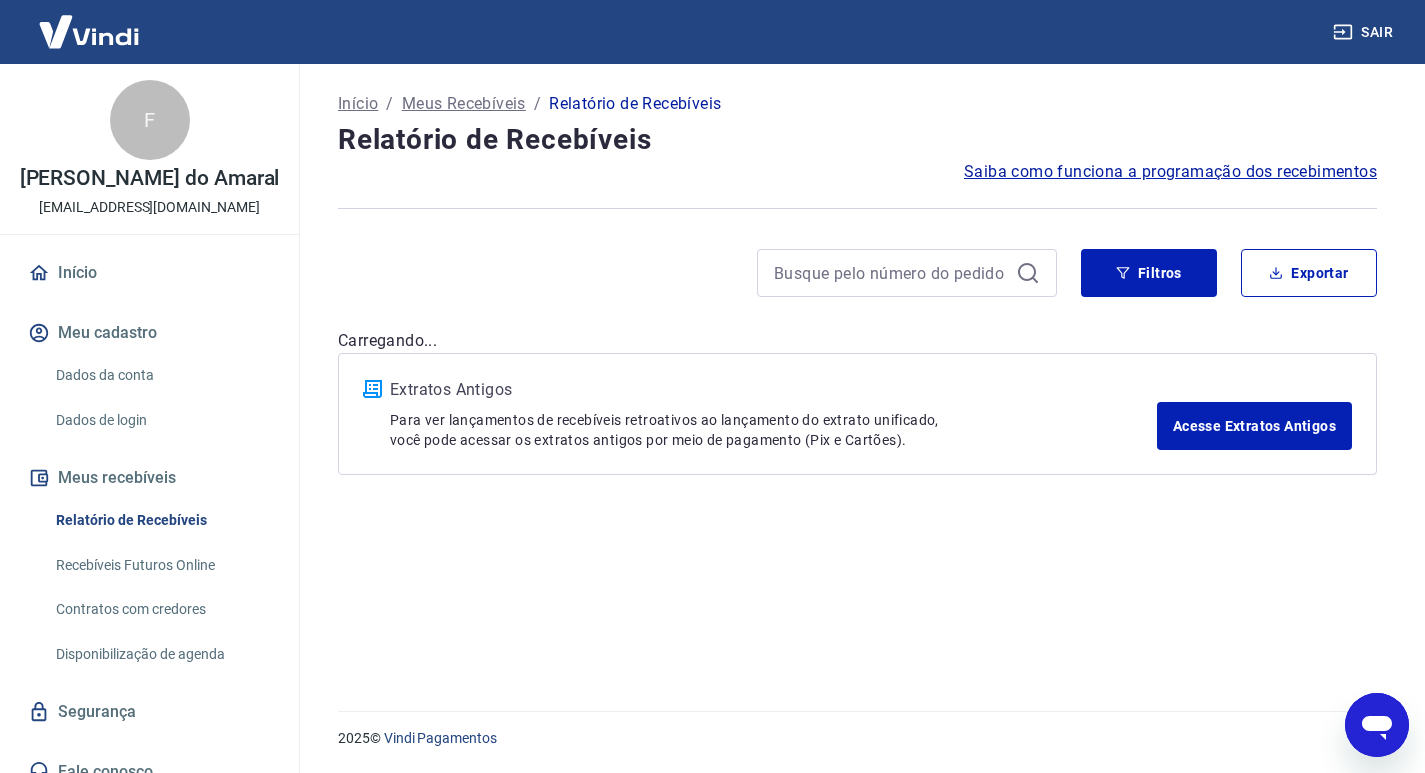 scroll, scrollTop: 0, scrollLeft: 0, axis: both 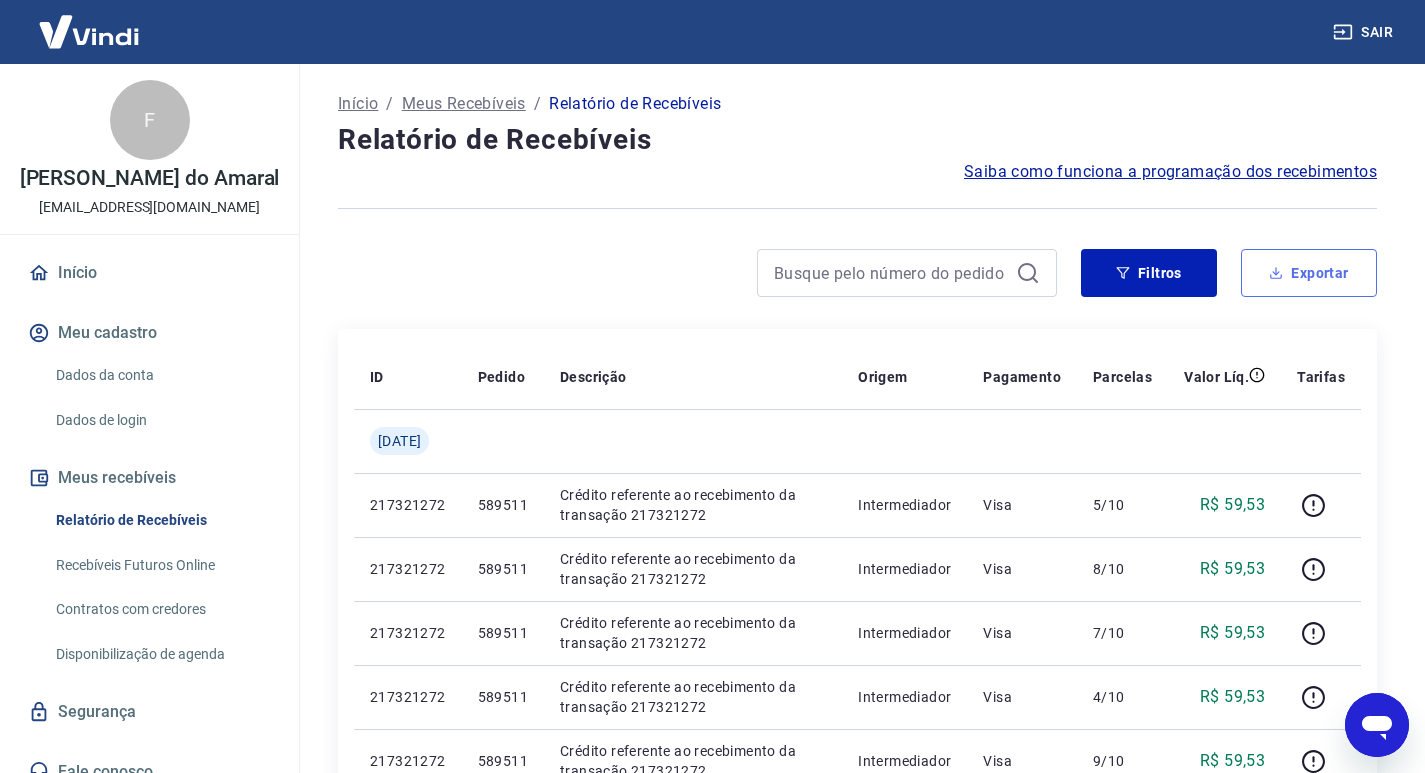 click on "Exportar" at bounding box center [1309, 273] 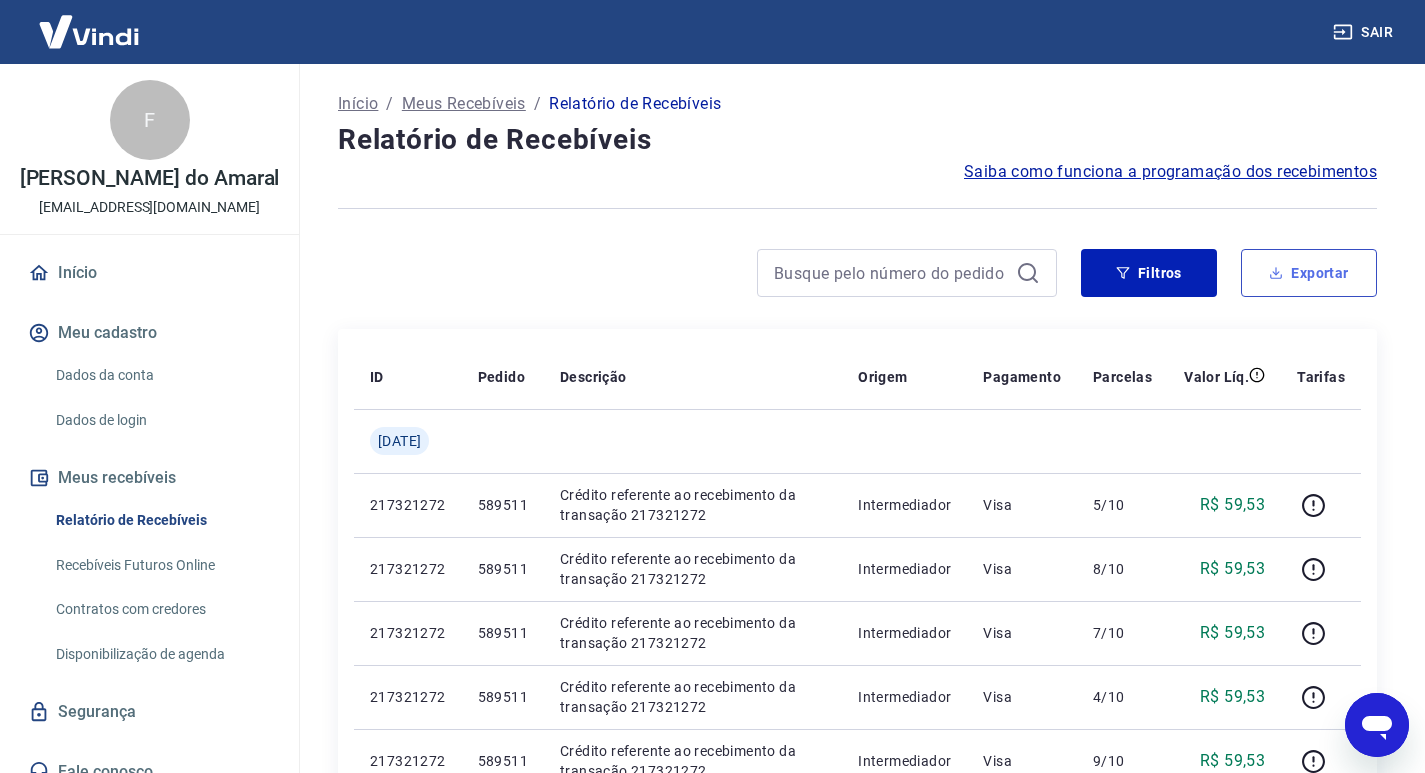 type on "10/07/2025" 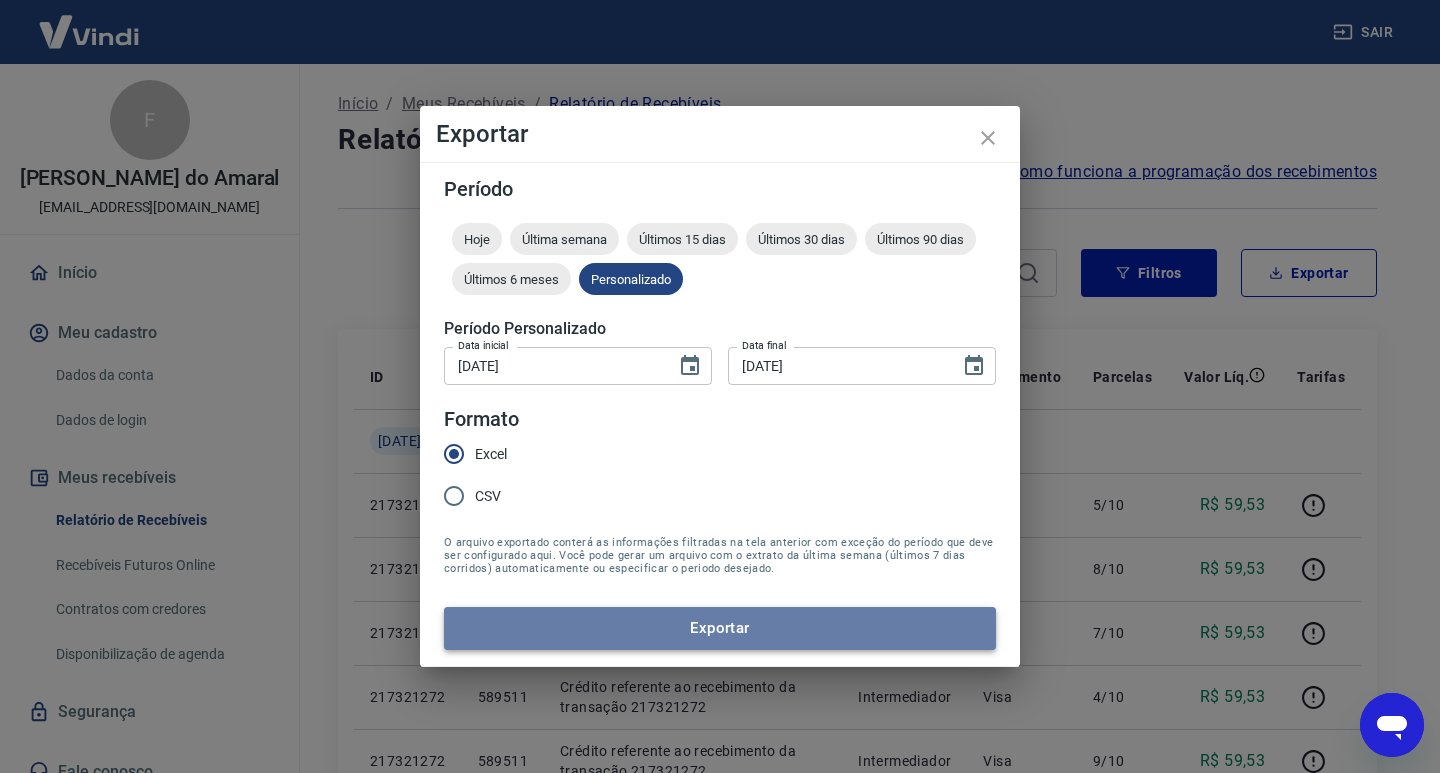click on "Exportar" at bounding box center (720, 628) 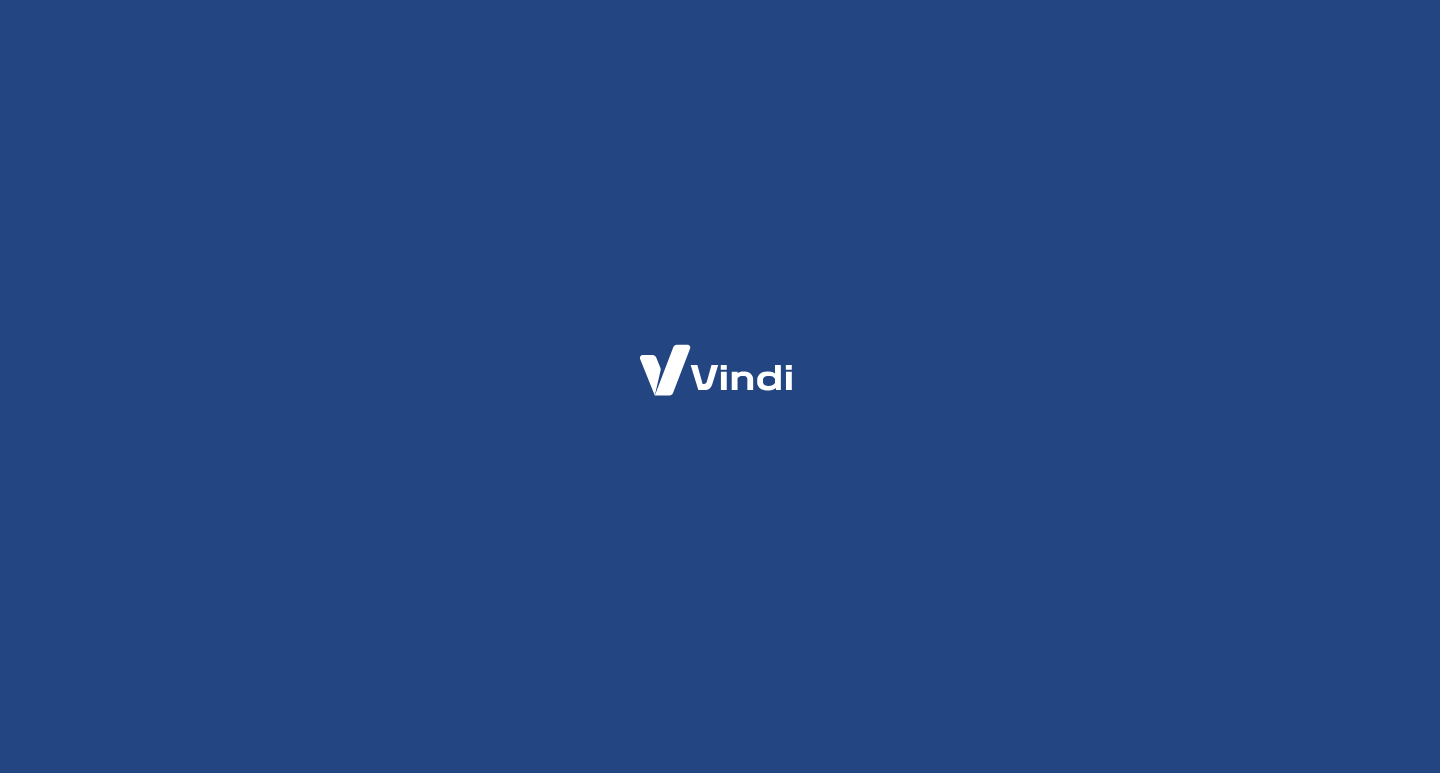 scroll, scrollTop: 0, scrollLeft: 0, axis: both 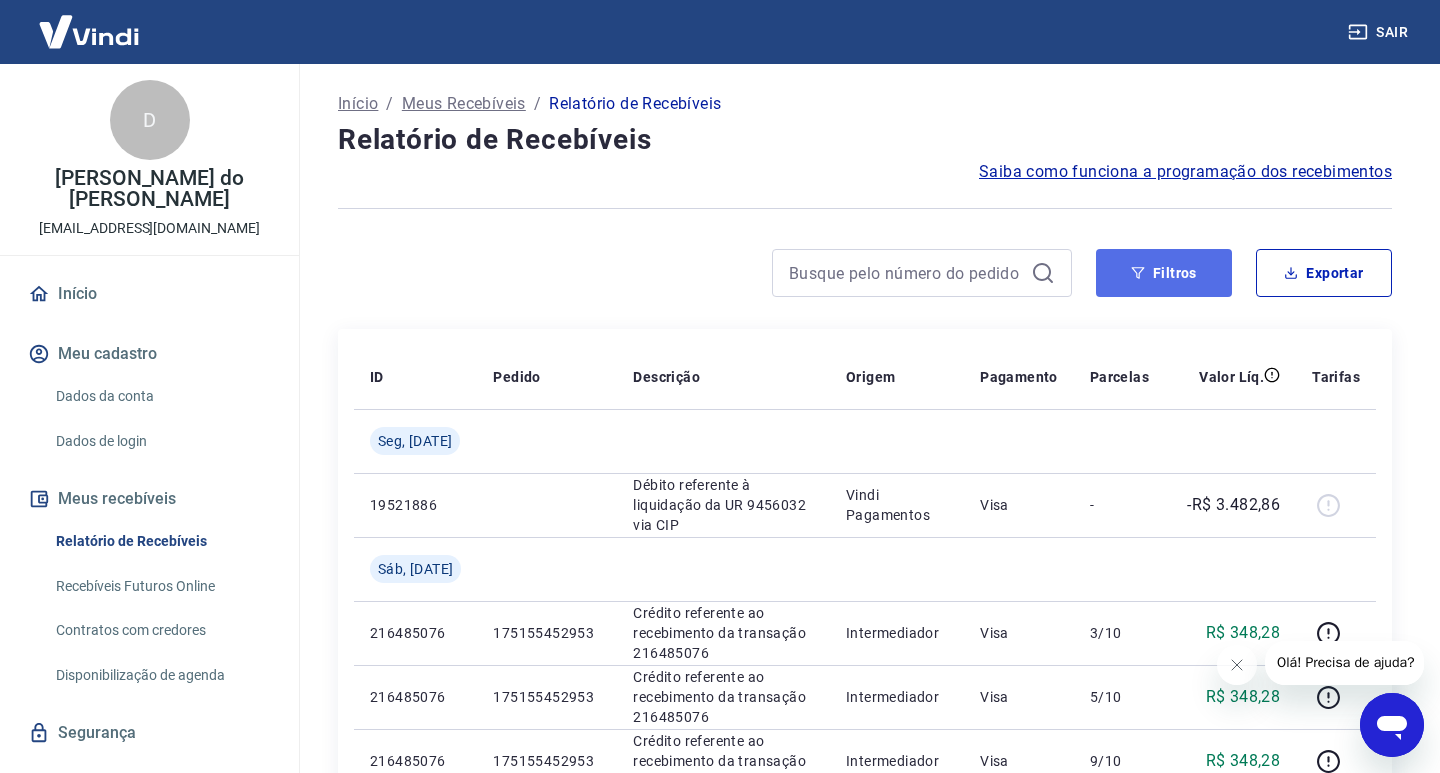 click on "Filtros" at bounding box center (1164, 273) 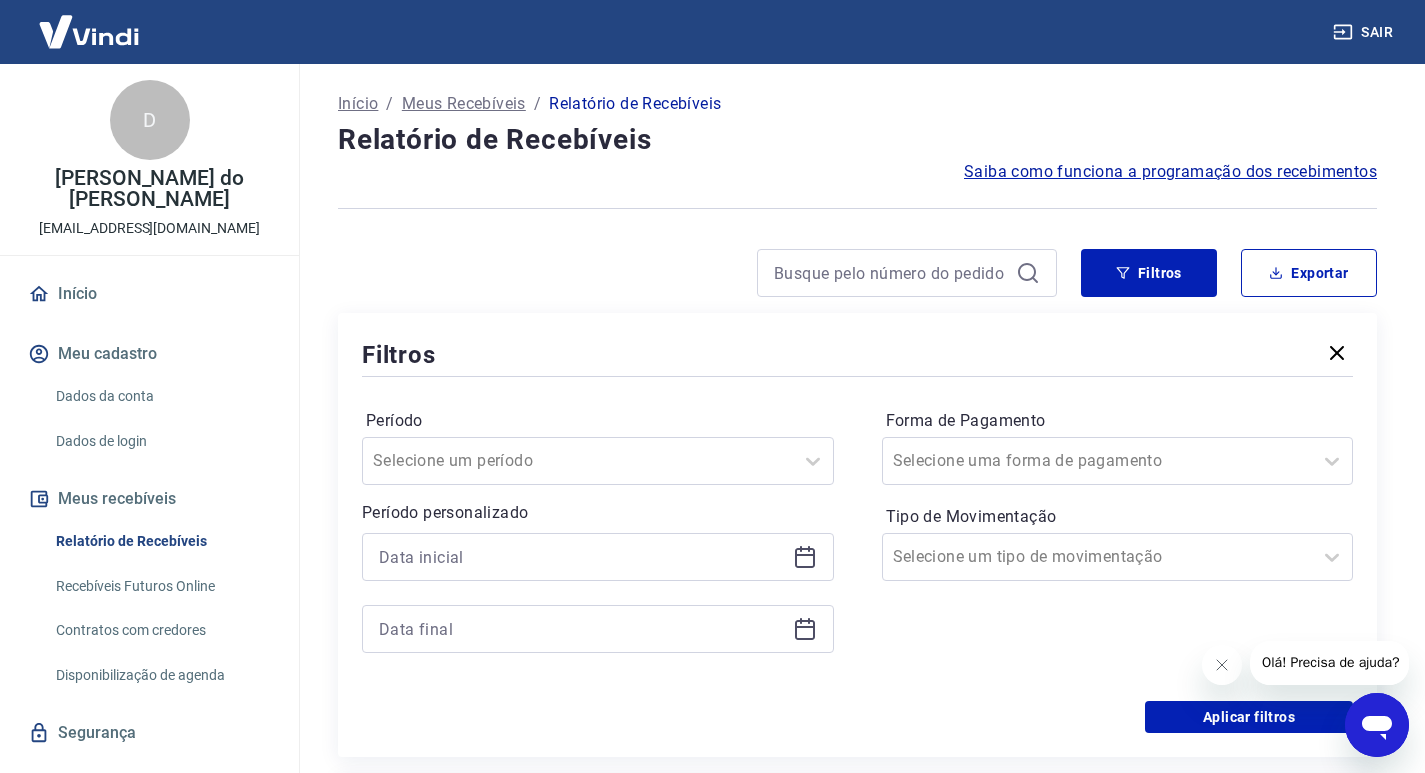 click 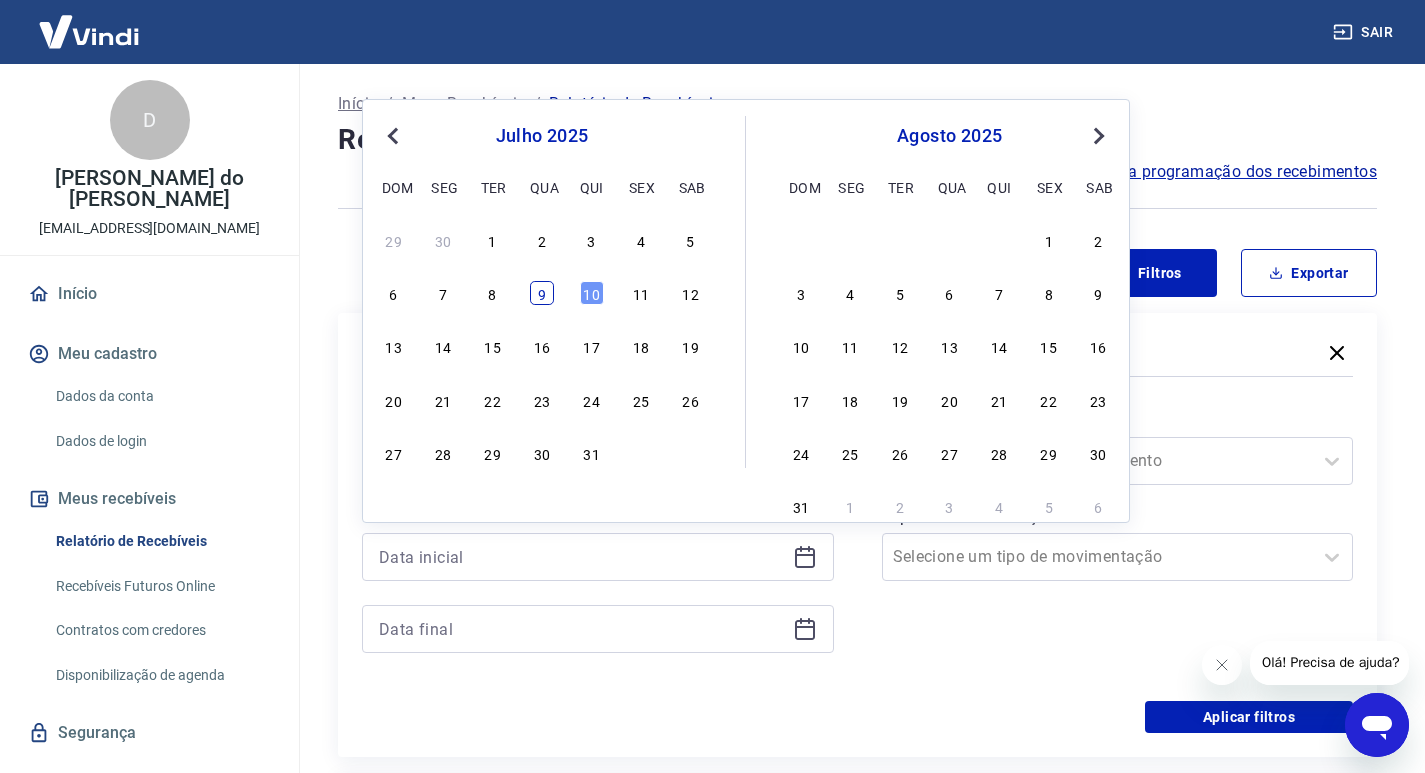 click on "9" at bounding box center (542, 293) 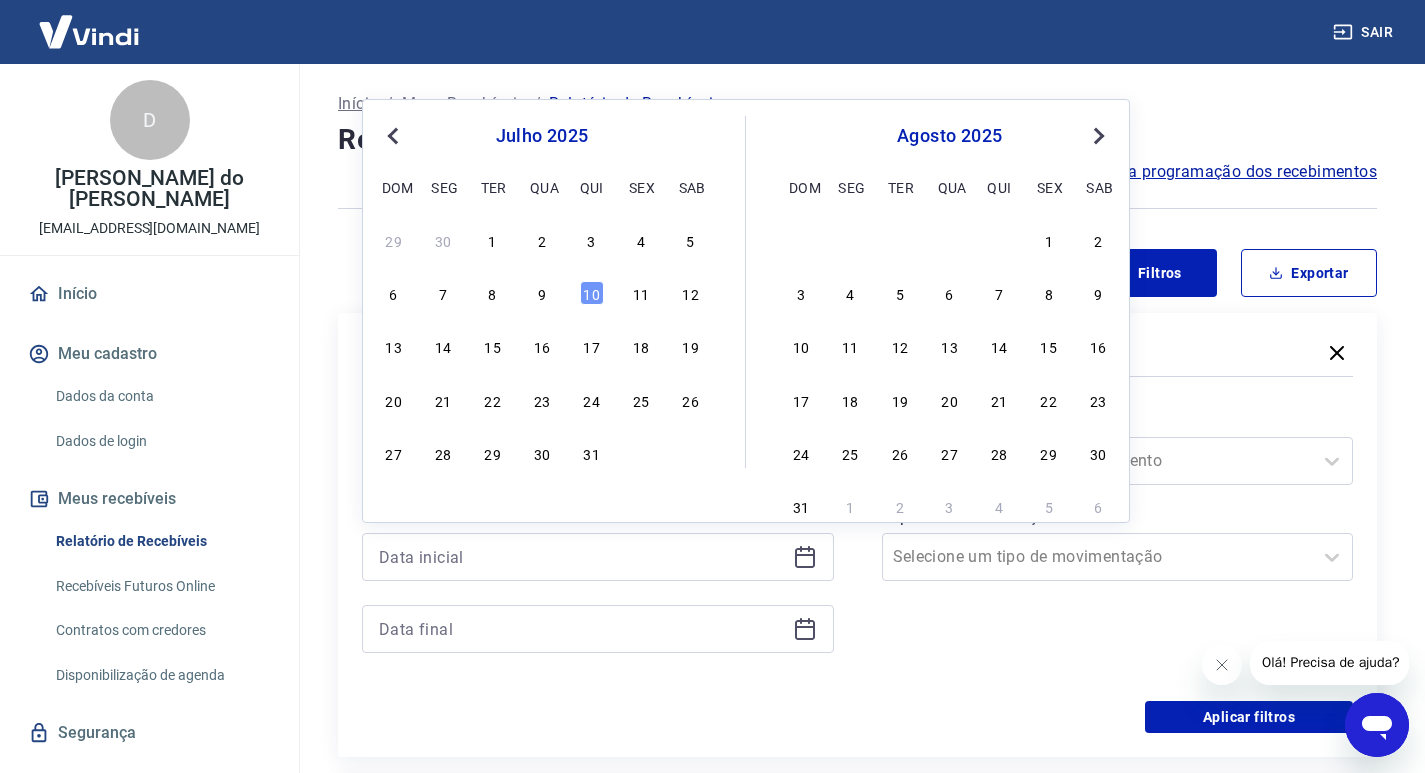 type on "[DATE]" 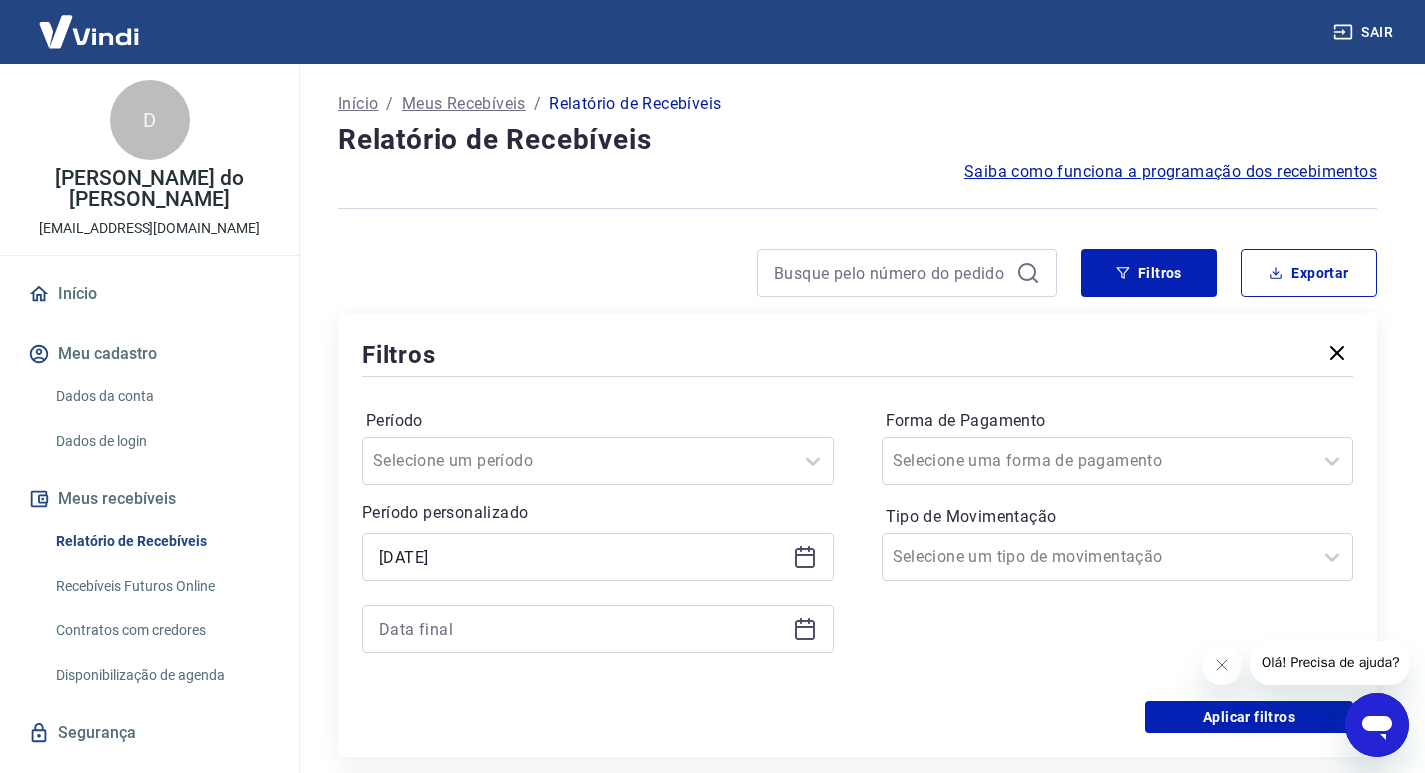 click 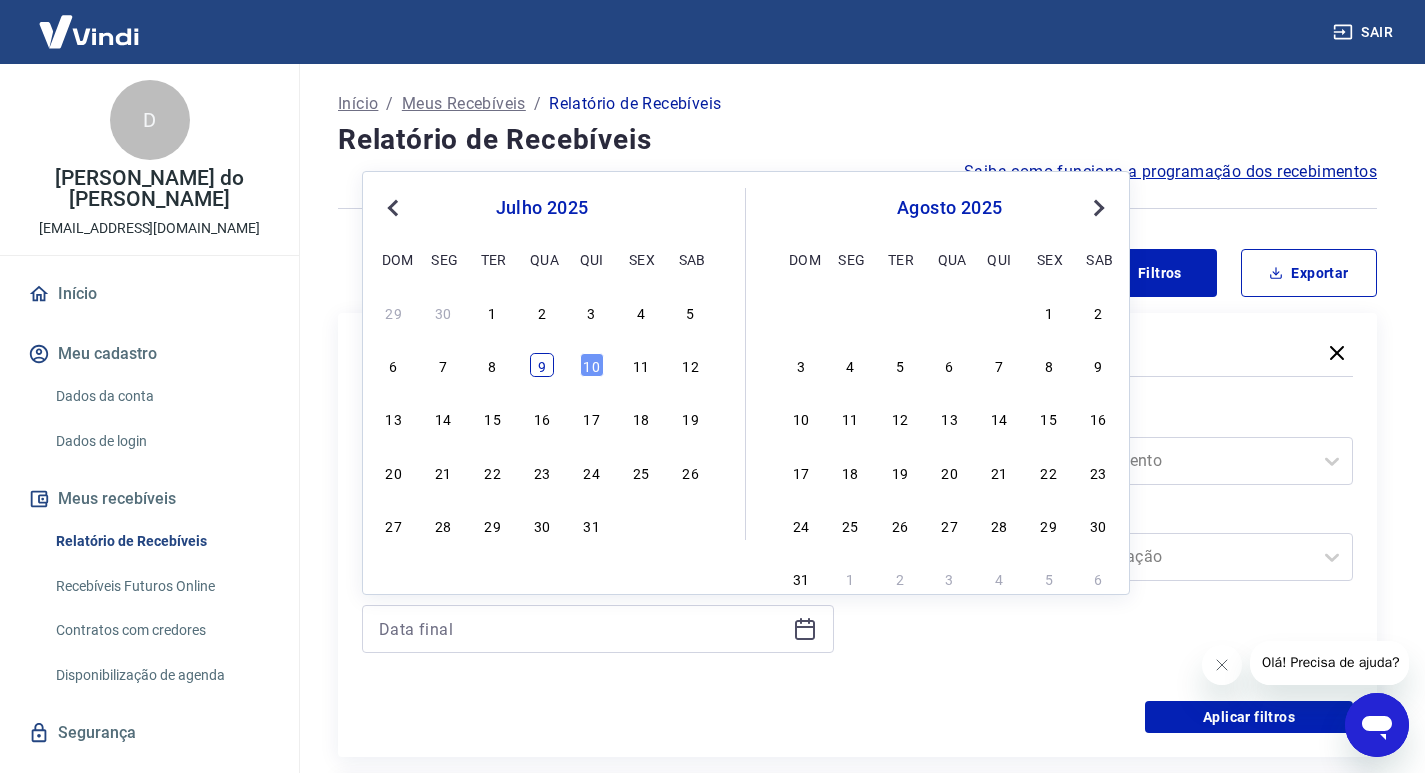click on "9" at bounding box center [542, 365] 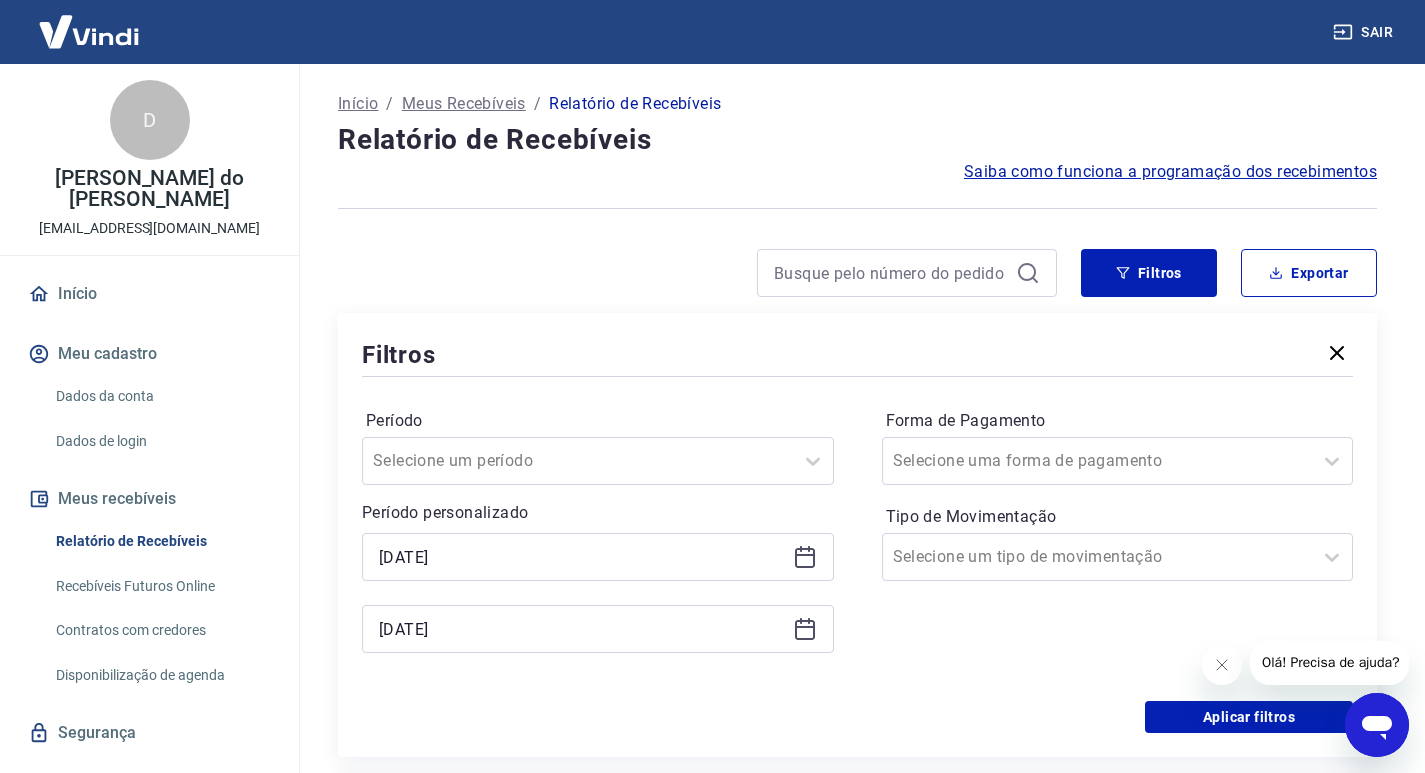 type on "[DATE]" 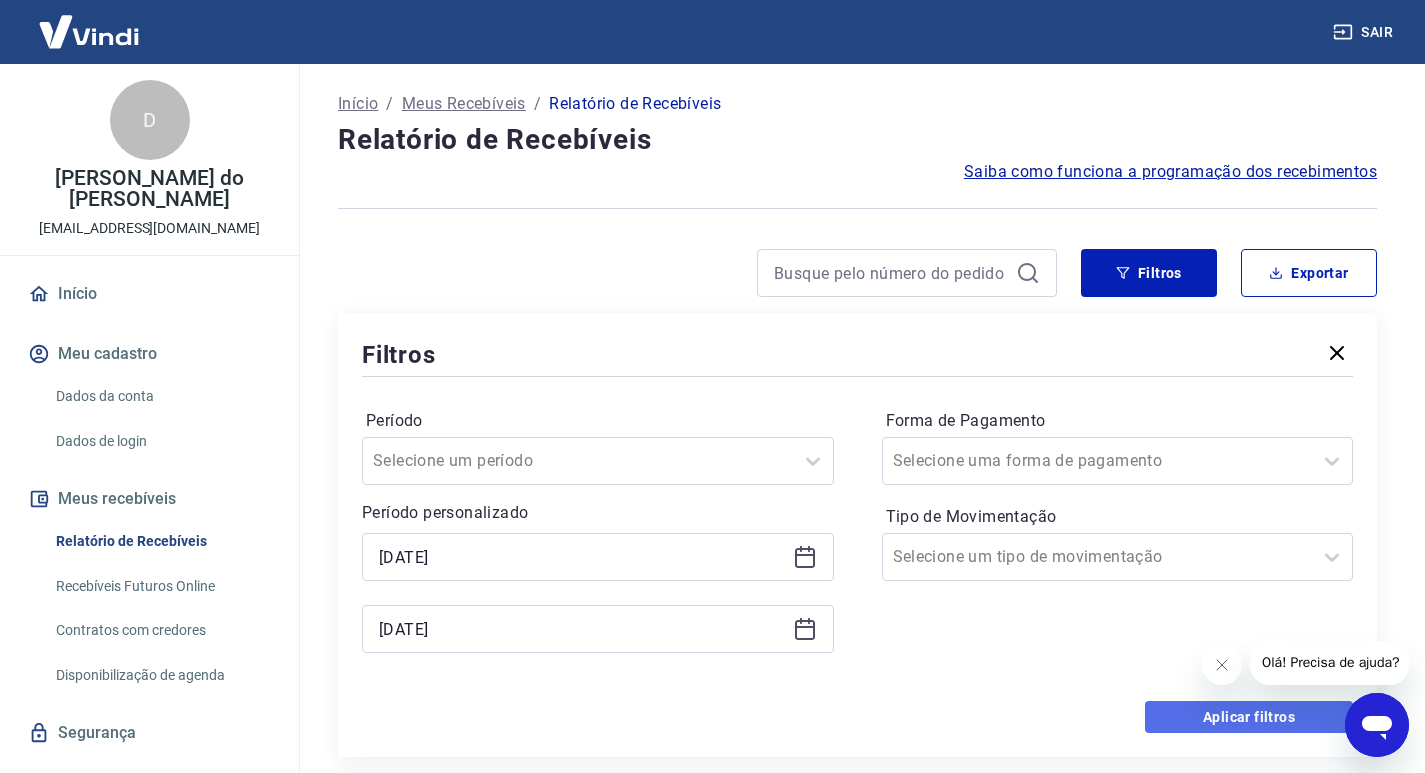 click on "Aplicar filtros" at bounding box center [1249, 717] 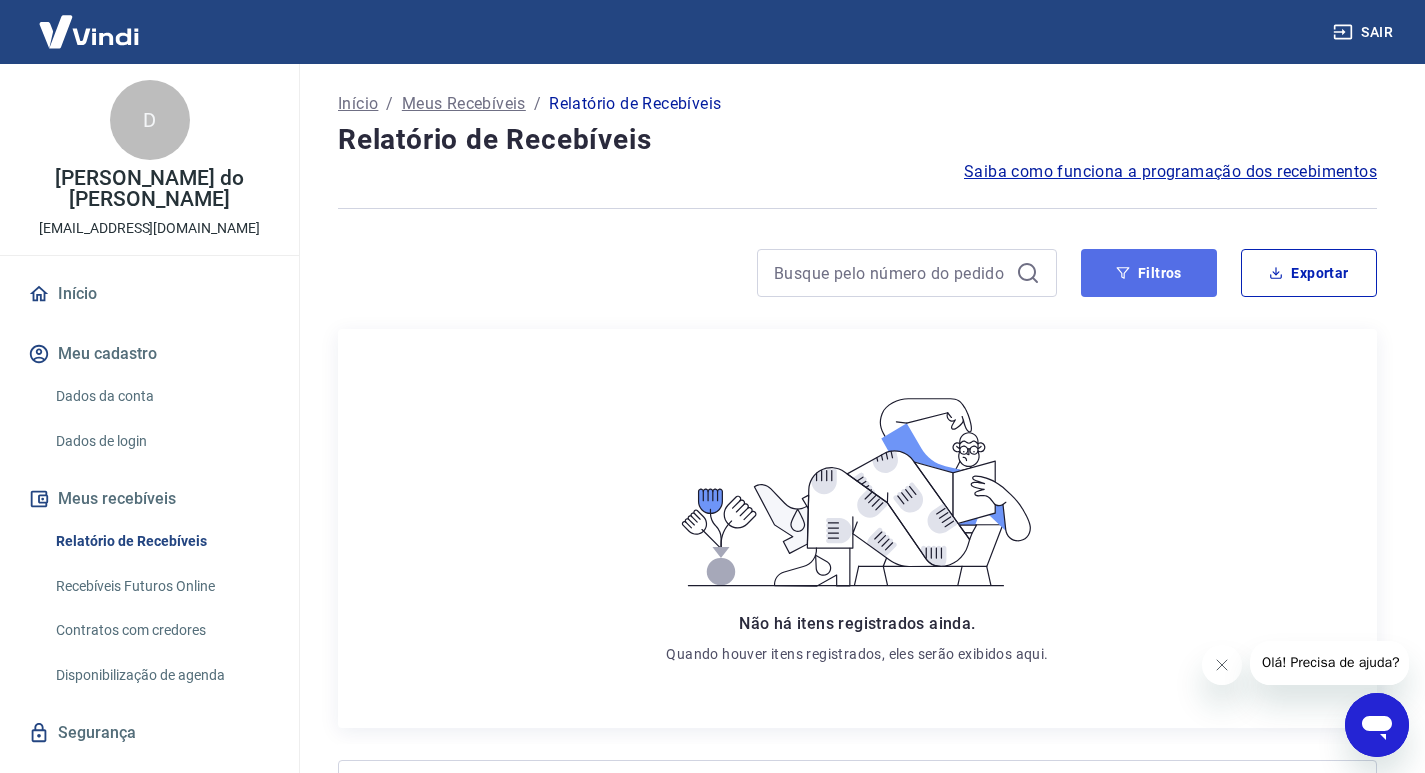 click on "Filtros" at bounding box center (1149, 273) 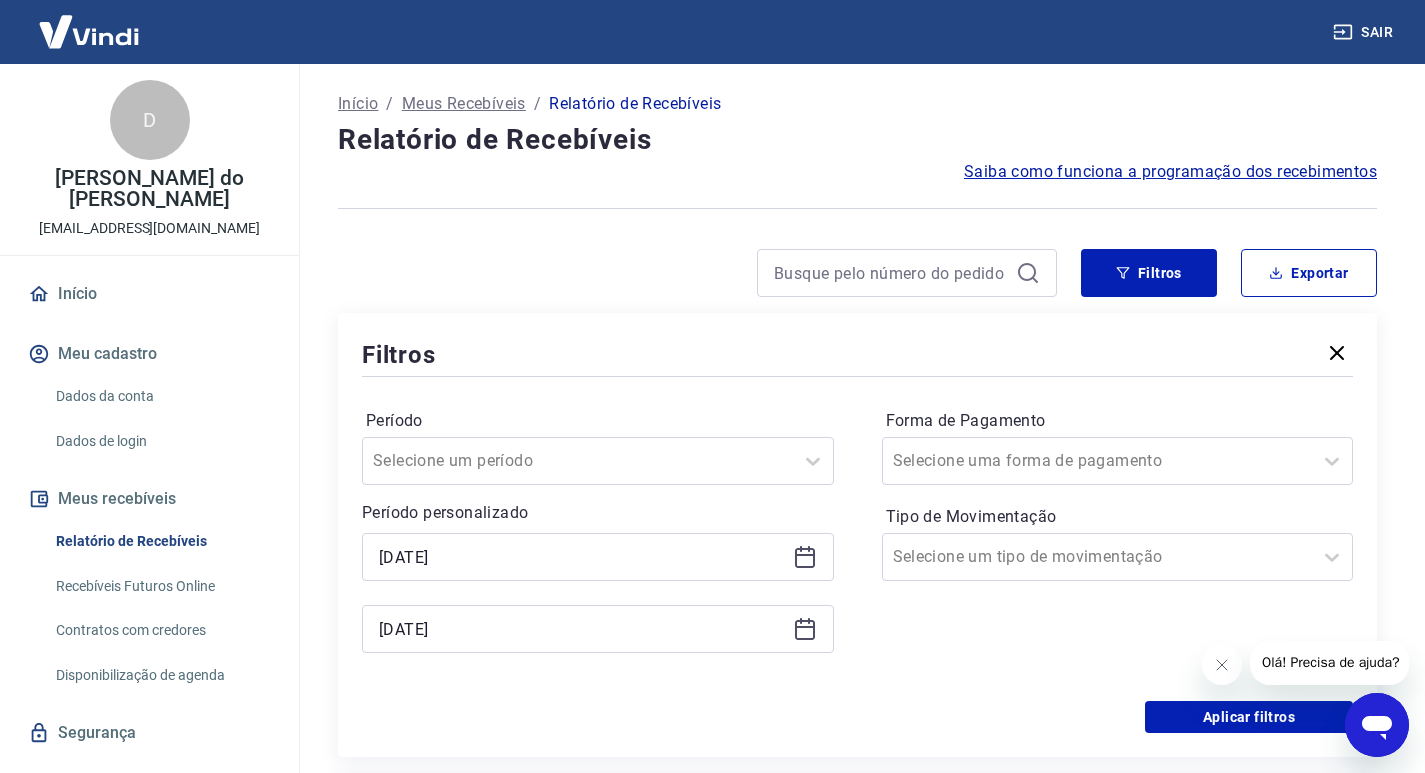 click 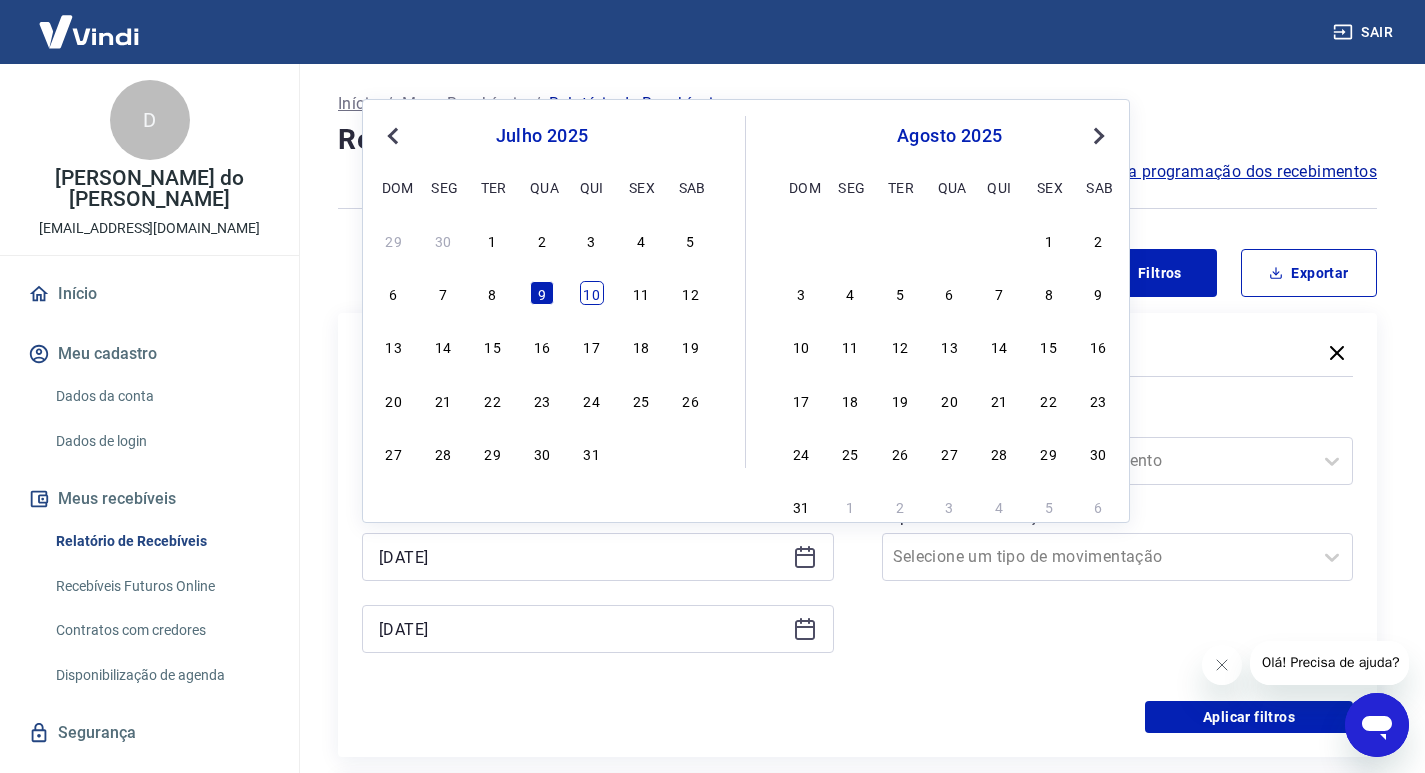 click on "10" at bounding box center [592, 293] 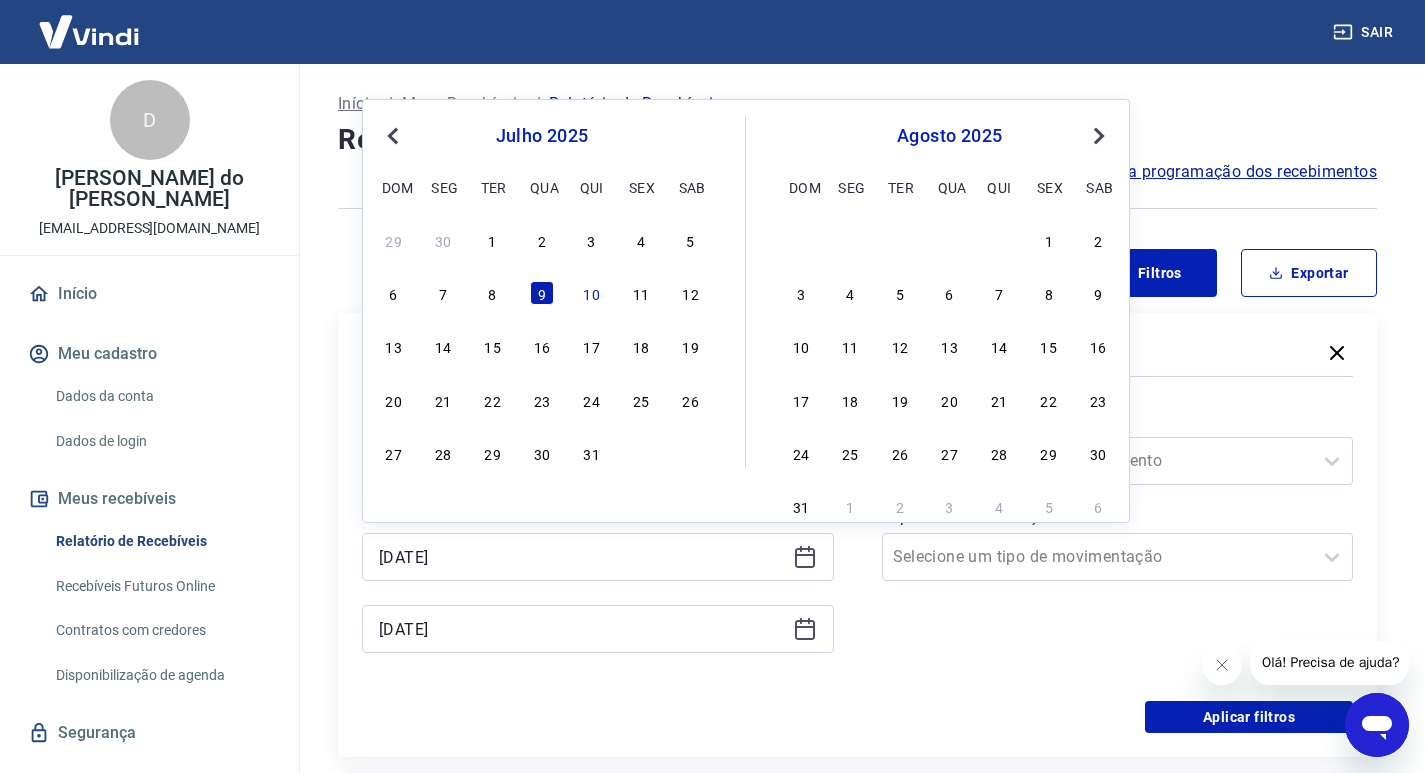 type on "[DATE]" 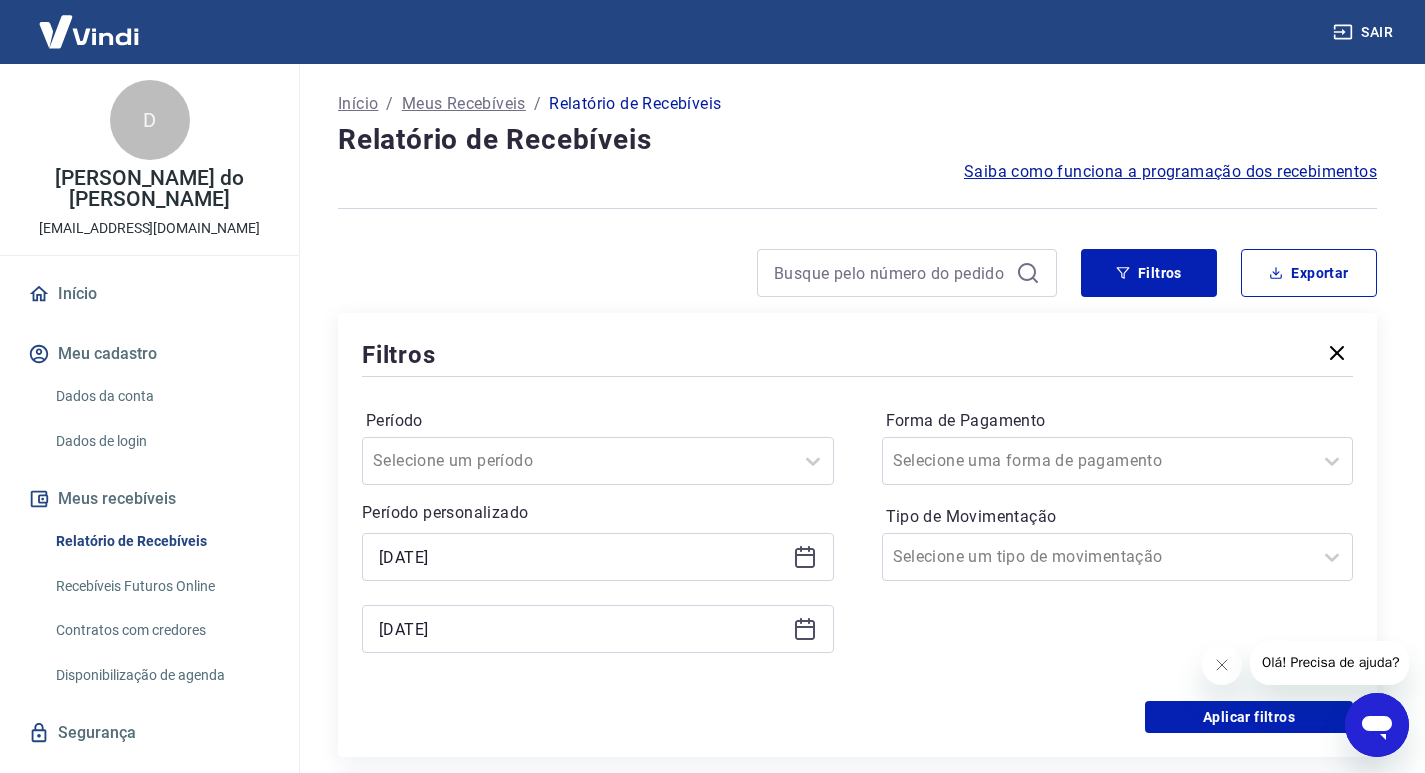 click 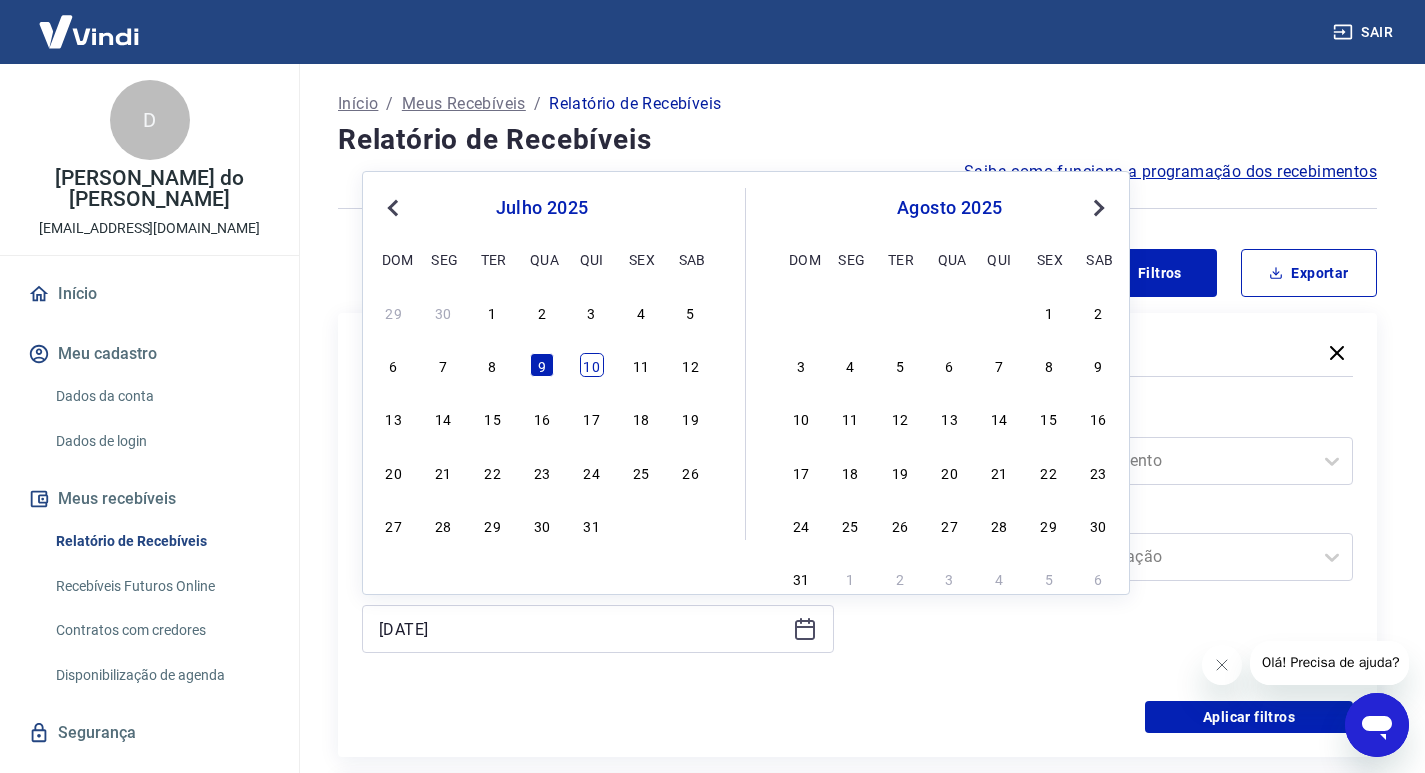 click on "10" at bounding box center [592, 365] 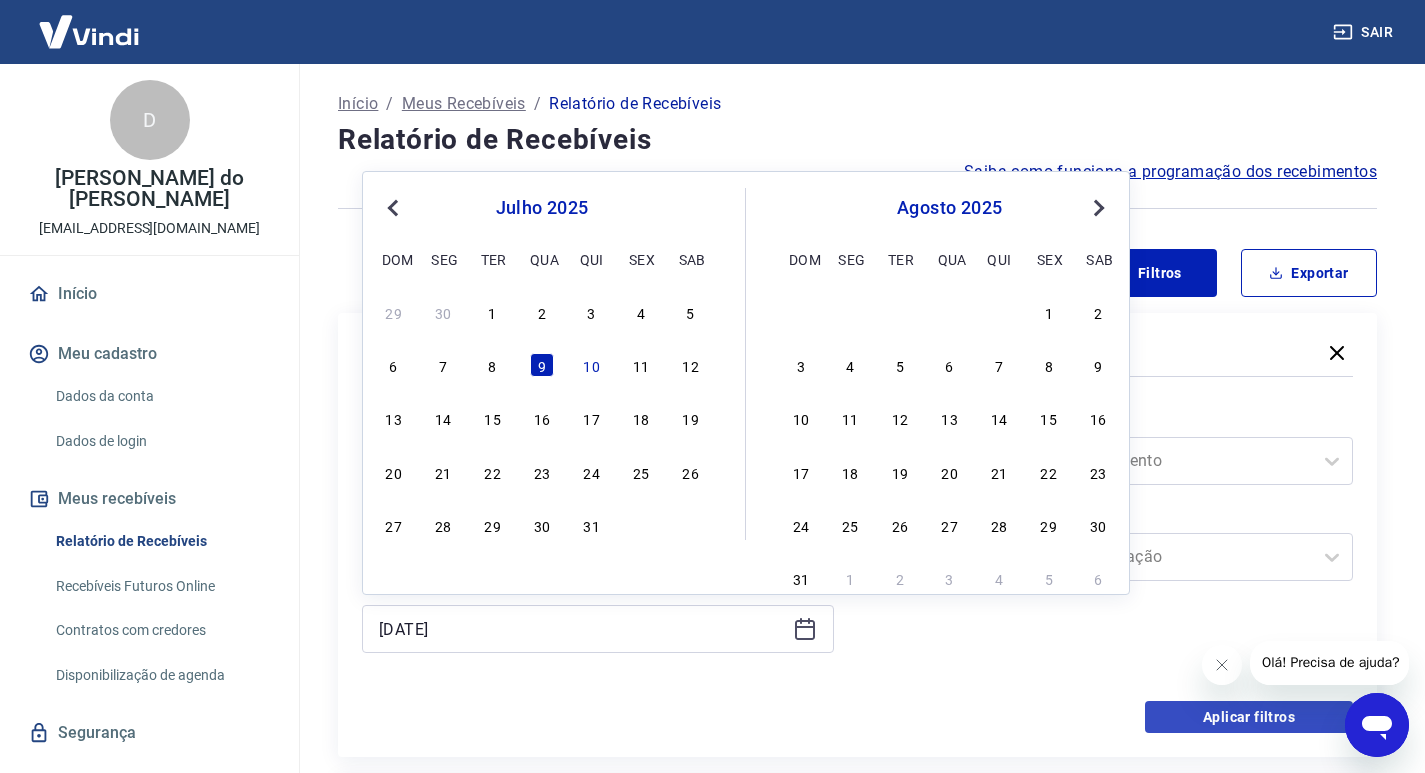 type on "[DATE]" 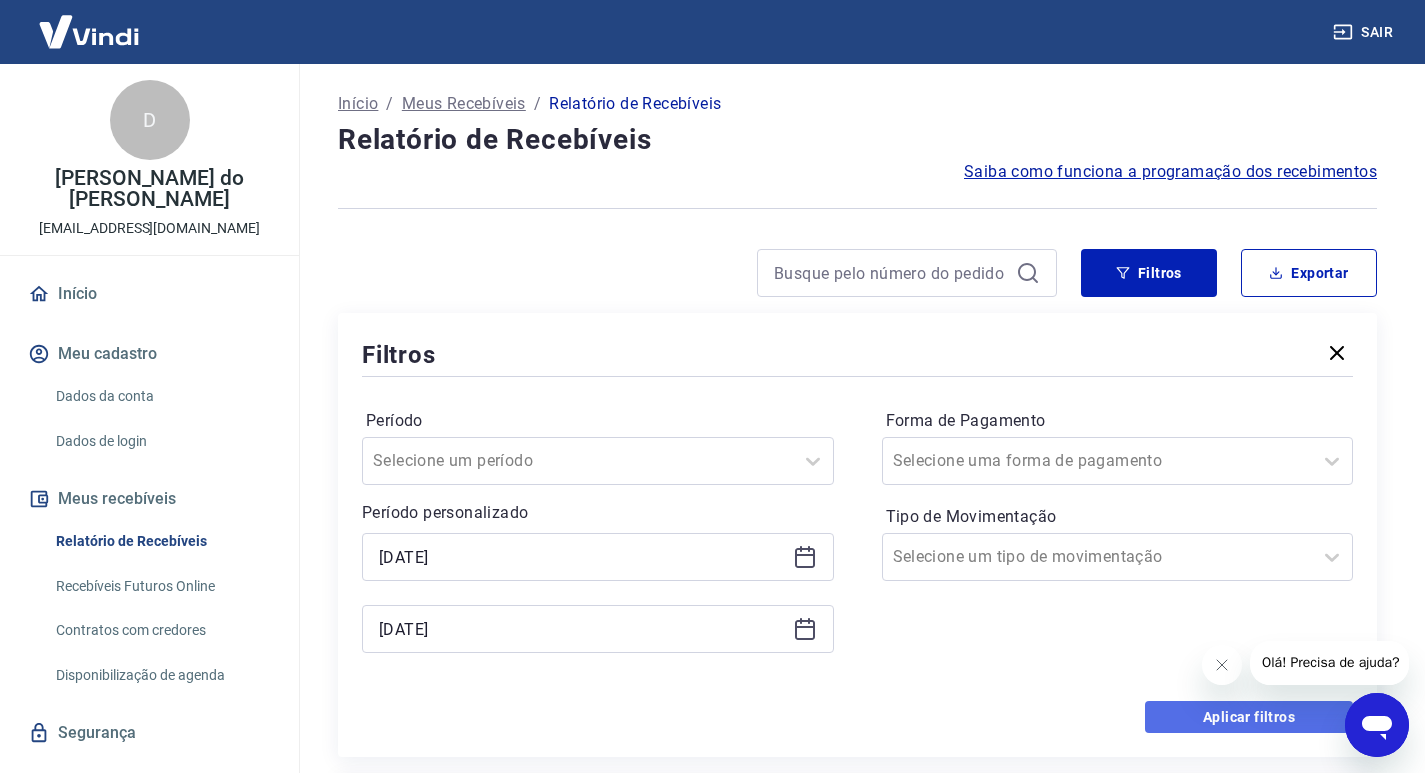 click on "Aplicar filtros" at bounding box center [1249, 717] 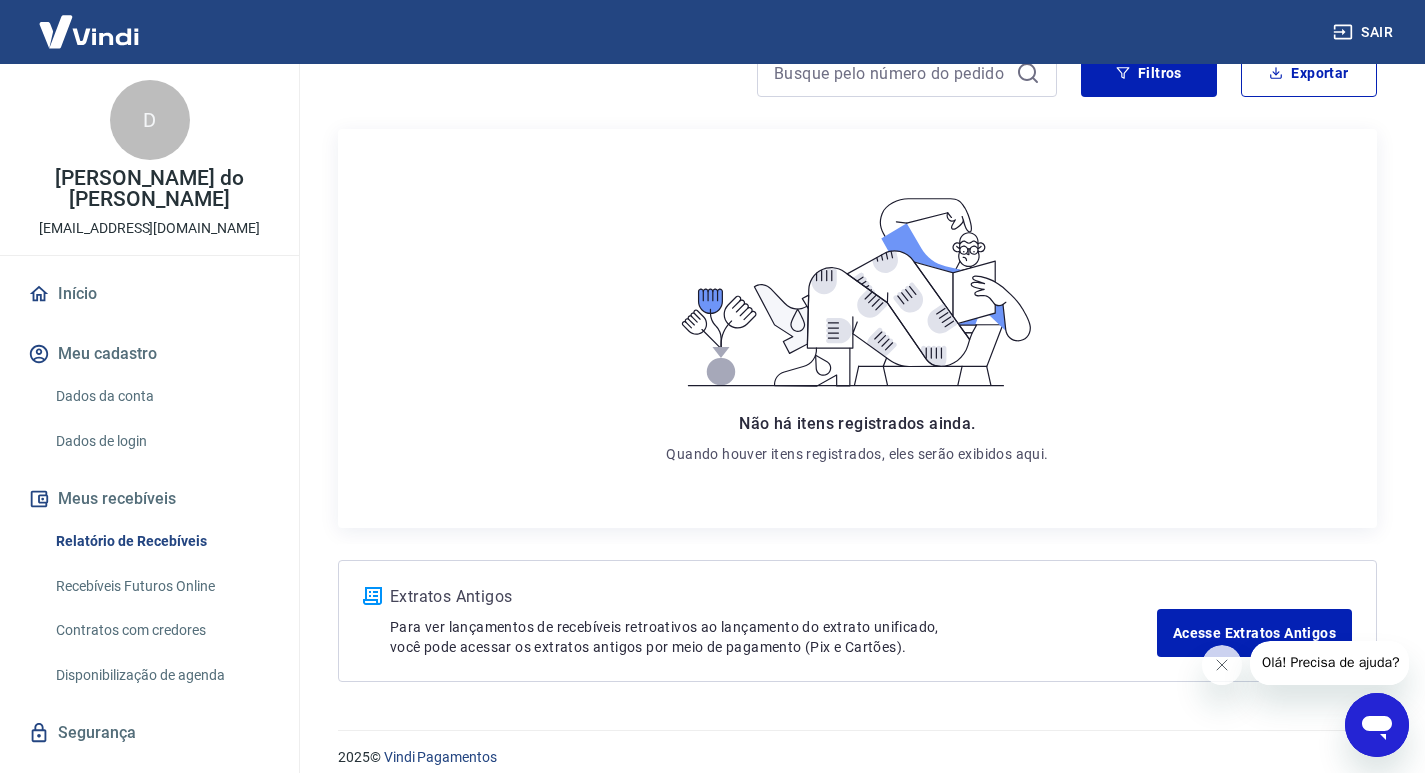 scroll, scrollTop: 220, scrollLeft: 0, axis: vertical 